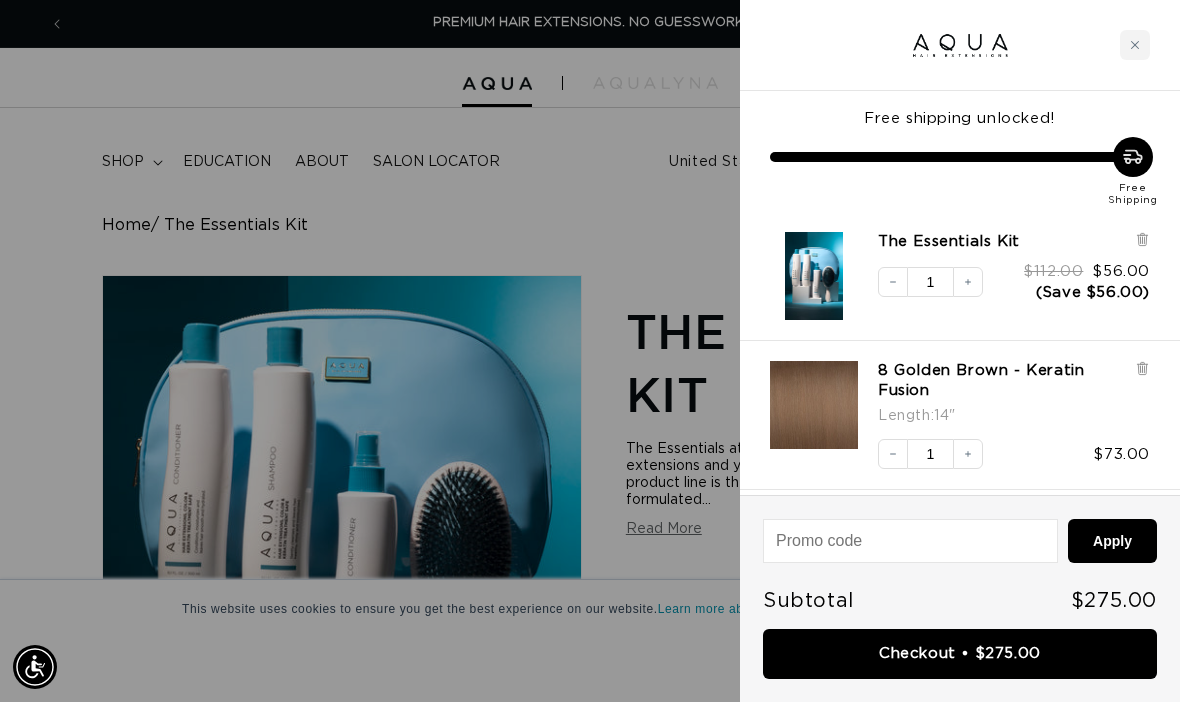 scroll, scrollTop: 438, scrollLeft: 0, axis: vertical 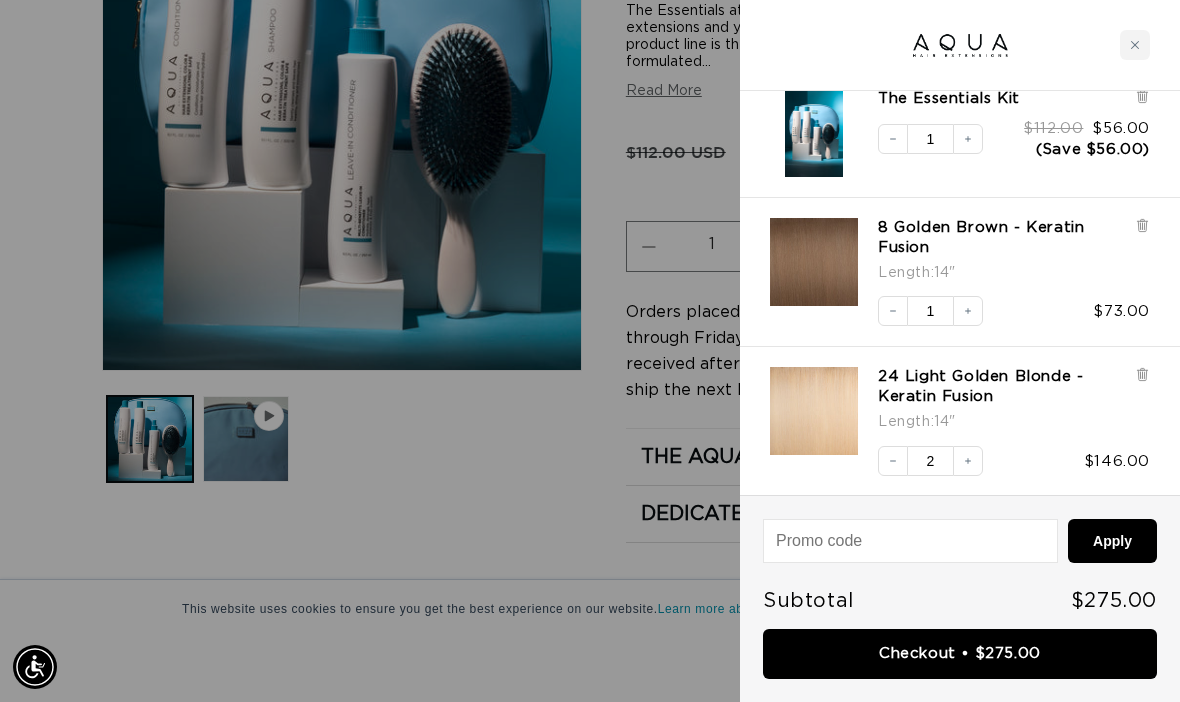 click on "24 Light Golden Blonde - Keratin Fusion" at bounding box center [1001, 387] 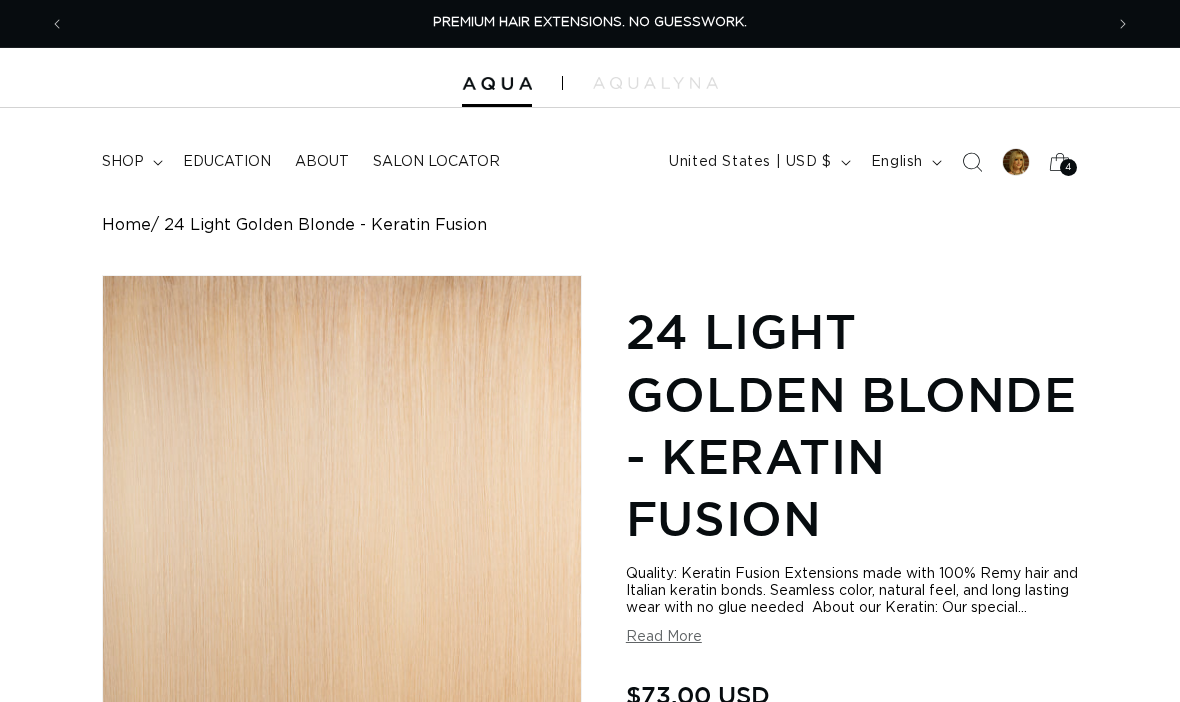 scroll, scrollTop: 414, scrollLeft: 0, axis: vertical 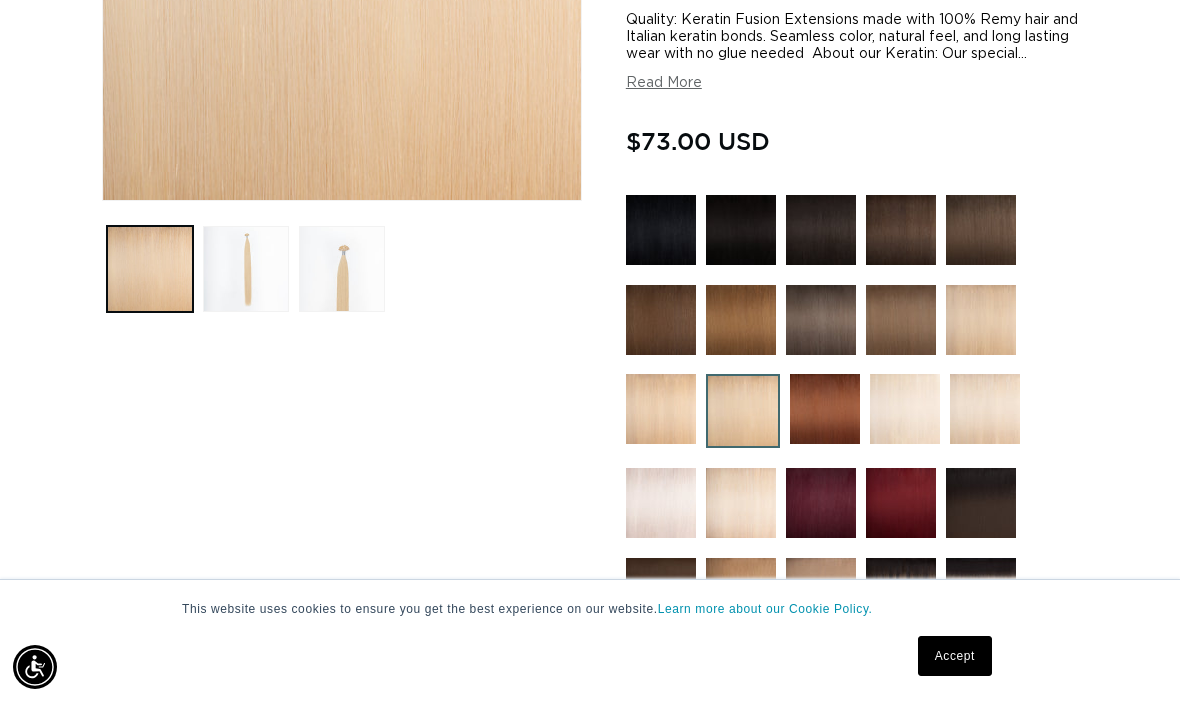 click at bounding box center [901, 320] 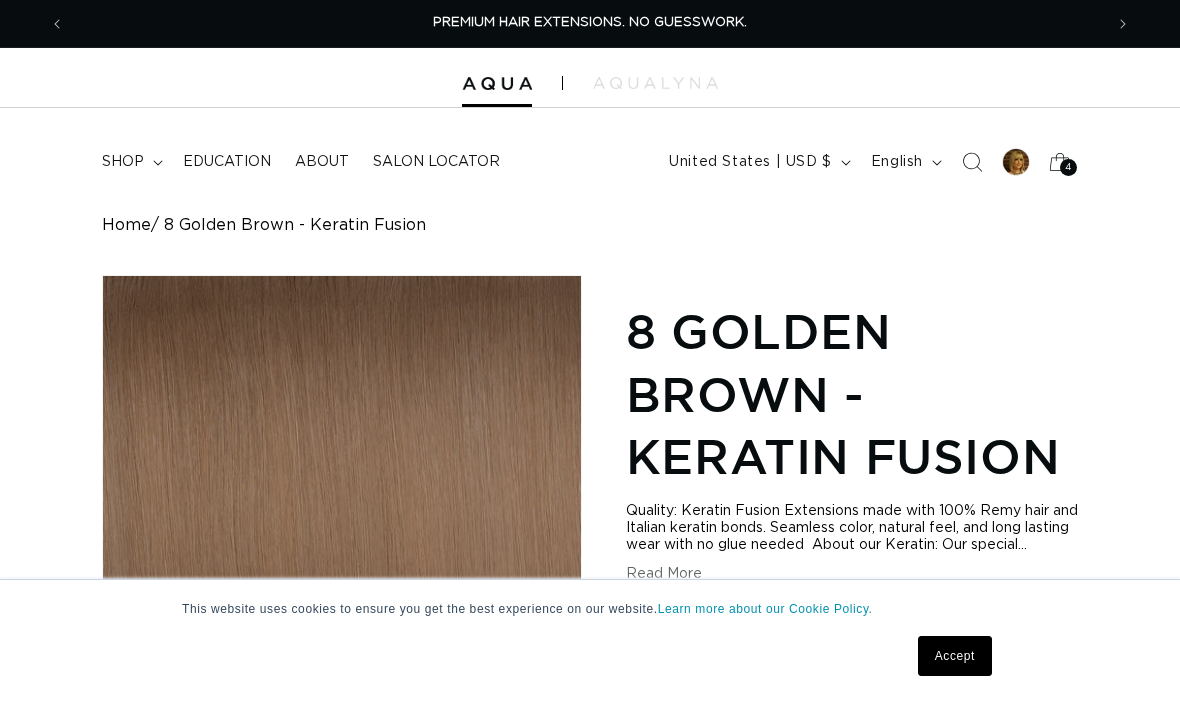scroll, scrollTop: 516, scrollLeft: 0, axis: vertical 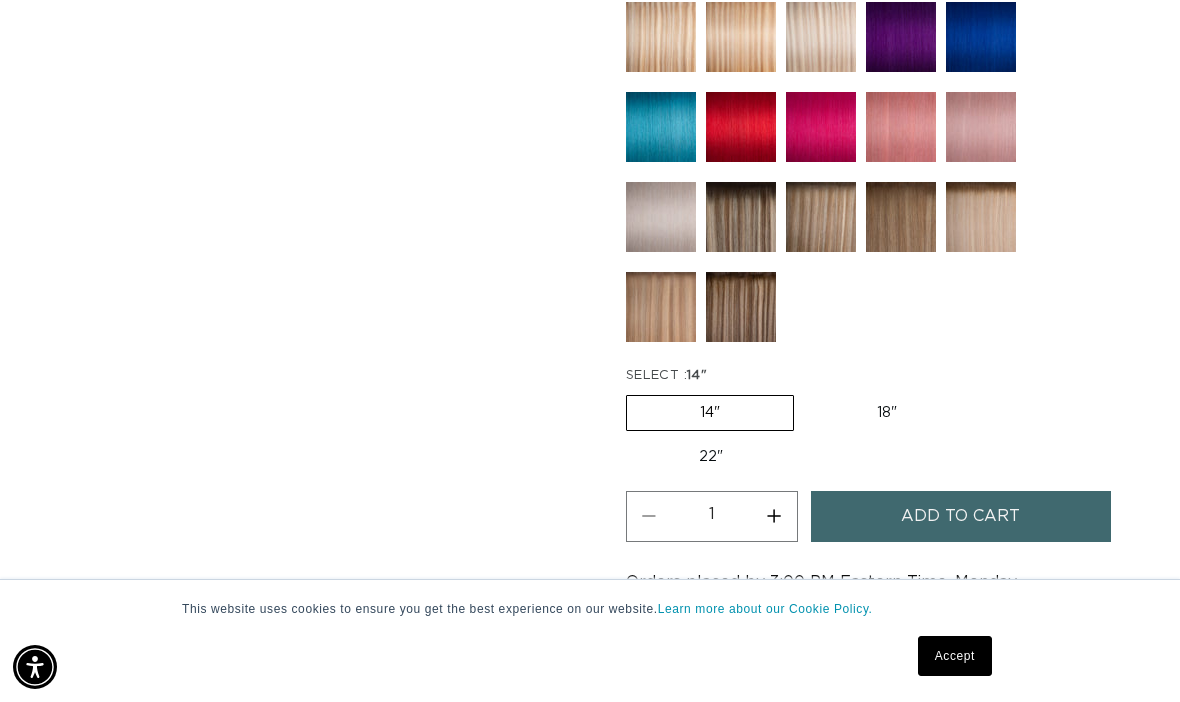 click on "18" Variant sold out or unavailable" at bounding box center [887, 413] 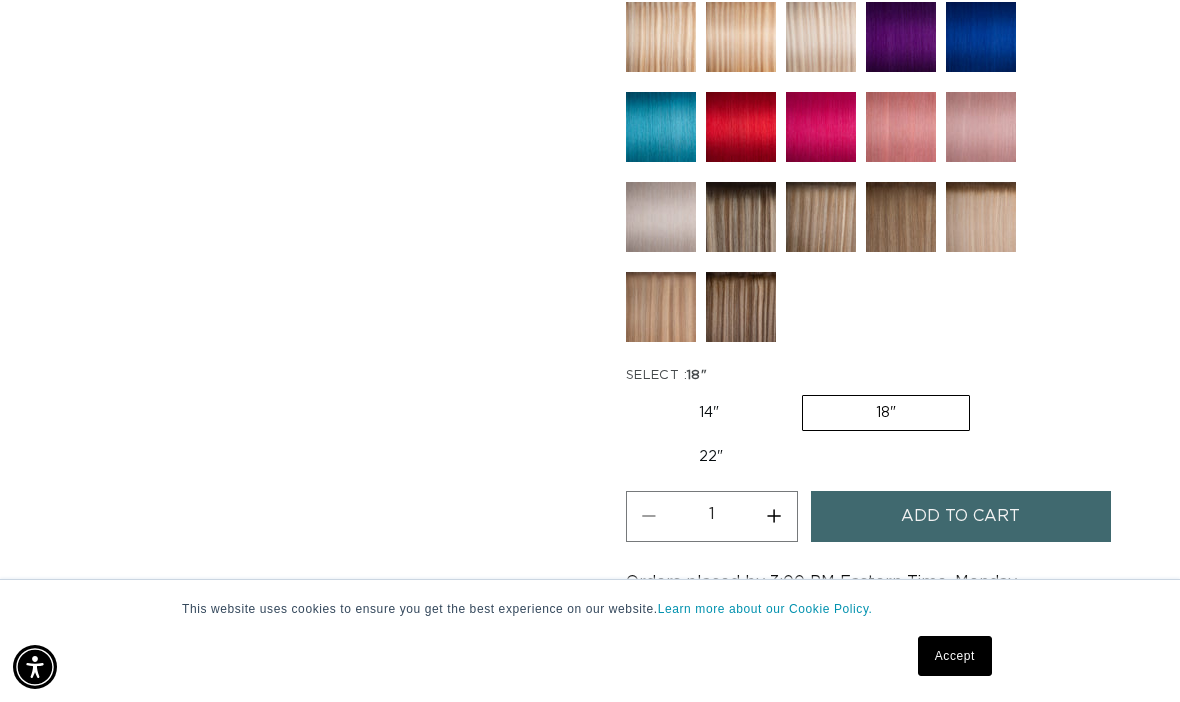 click on "Add to cart" at bounding box center [960, 516] 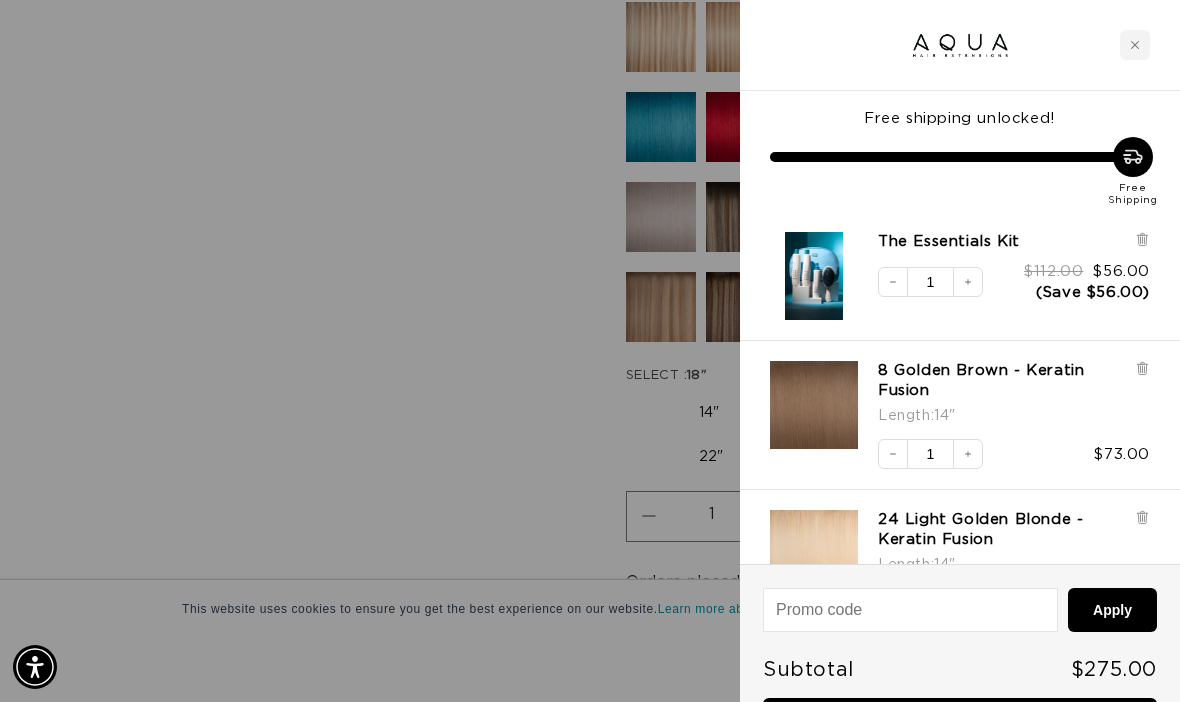 scroll, scrollTop: 0, scrollLeft: 2076, axis: horizontal 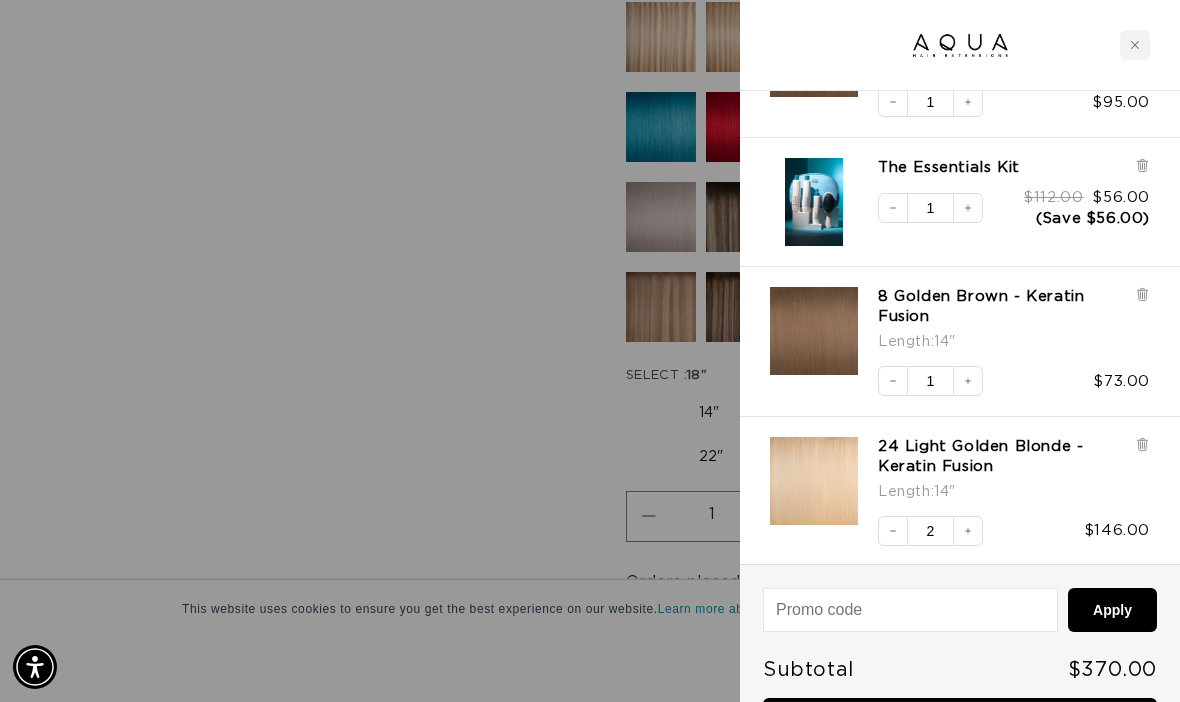 click 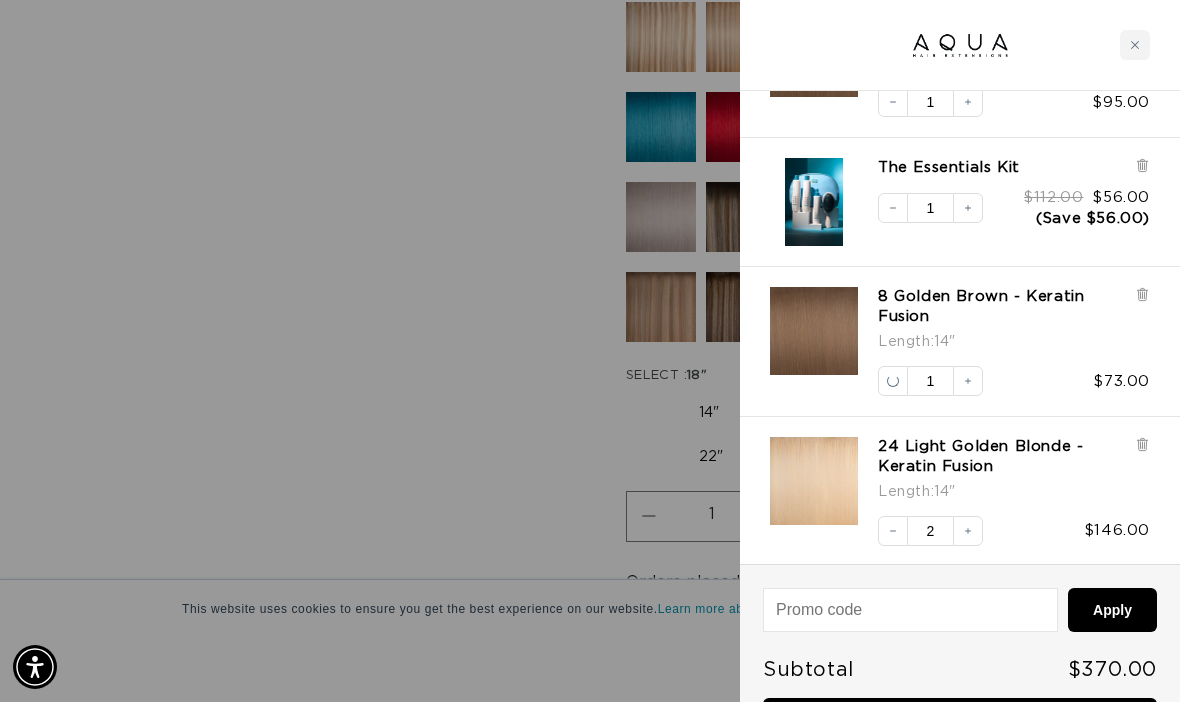 scroll, scrollTop: 0, scrollLeft: 0, axis: both 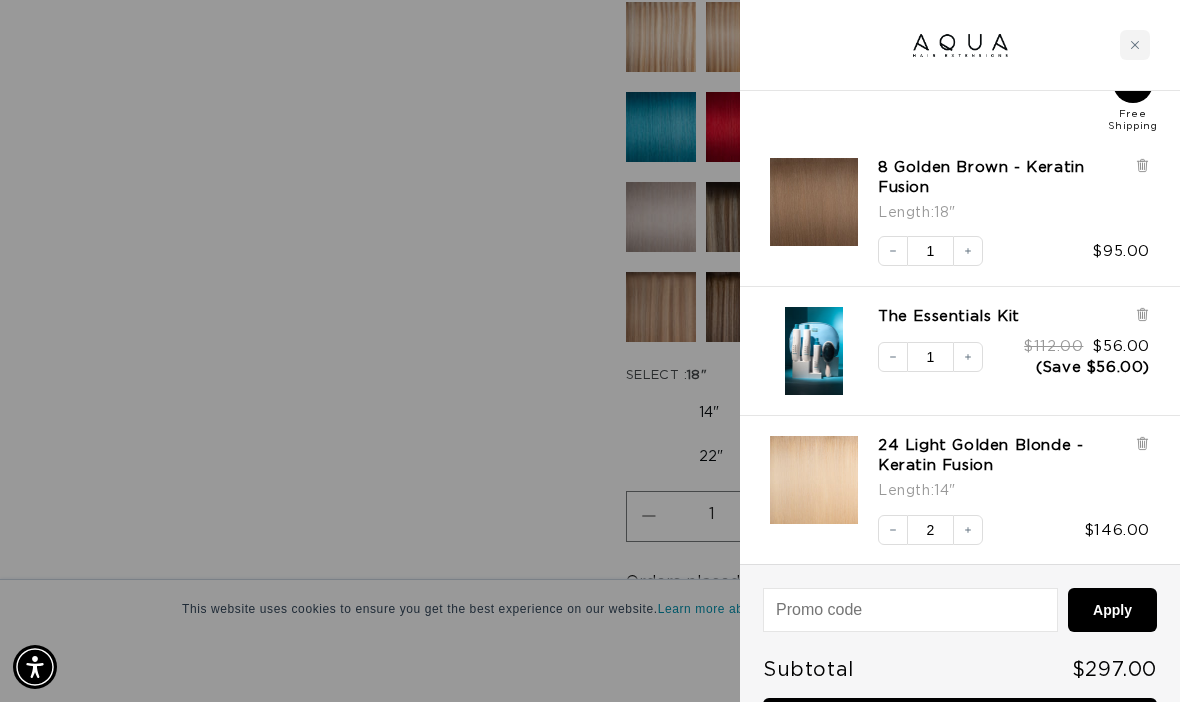 click 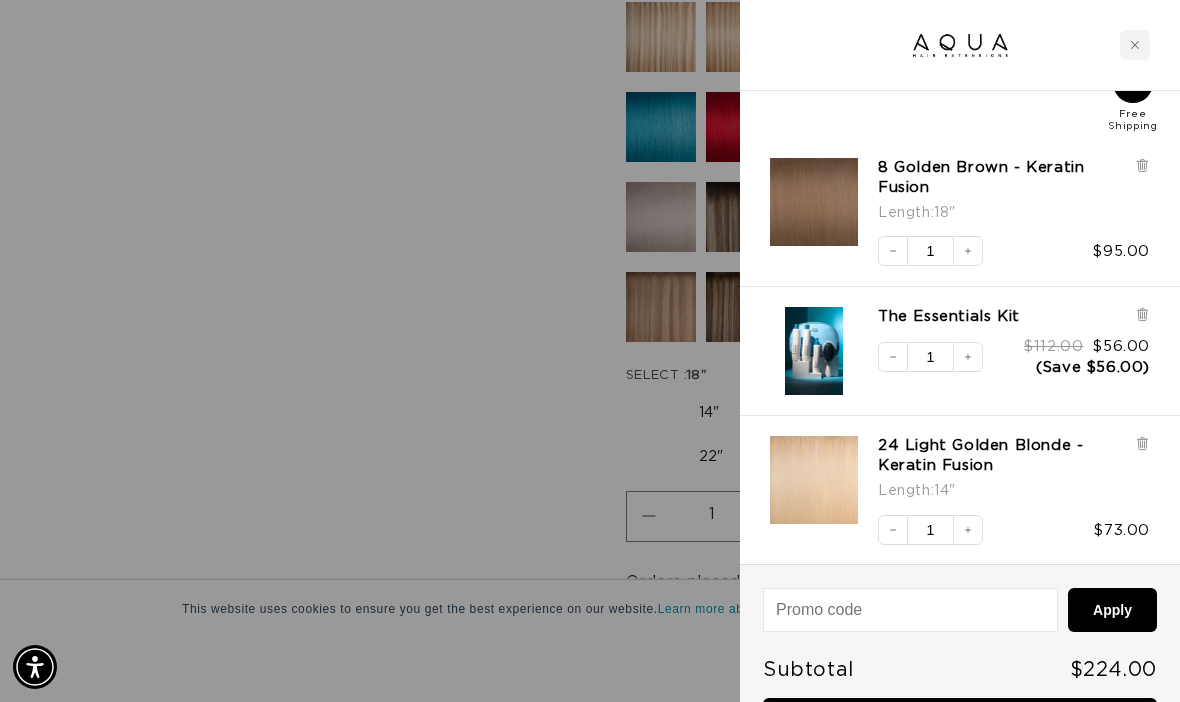 click 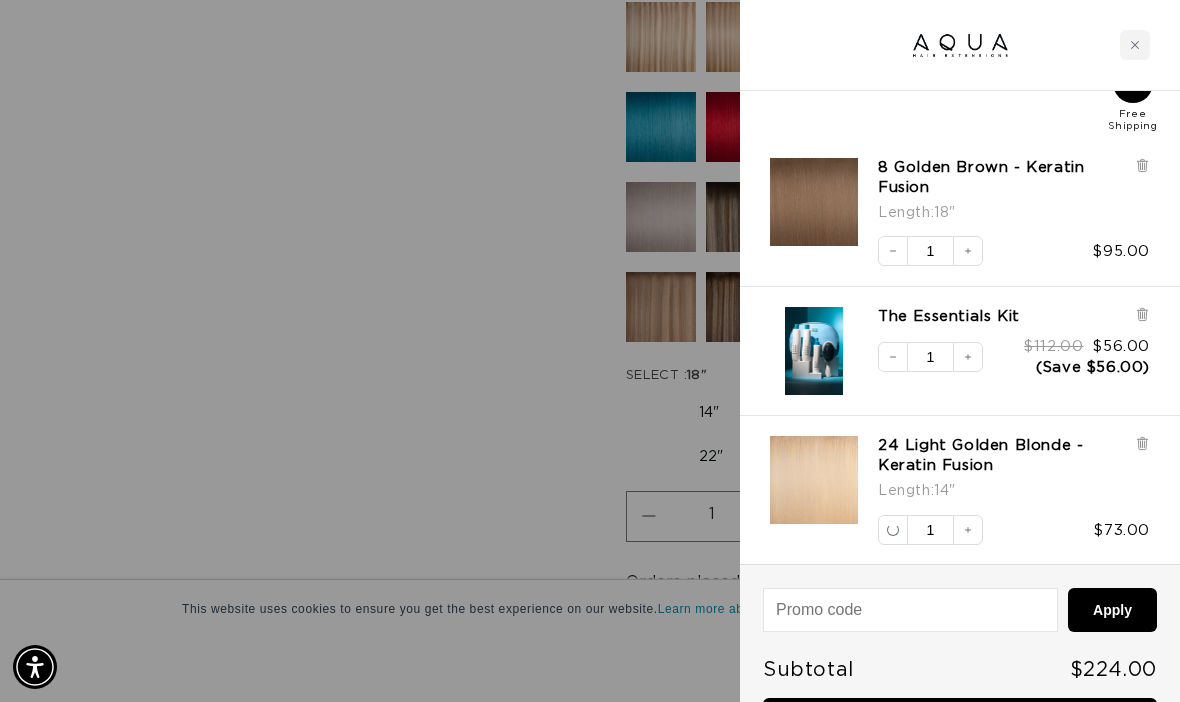 scroll, scrollTop: 0, scrollLeft: 1038, axis: horizontal 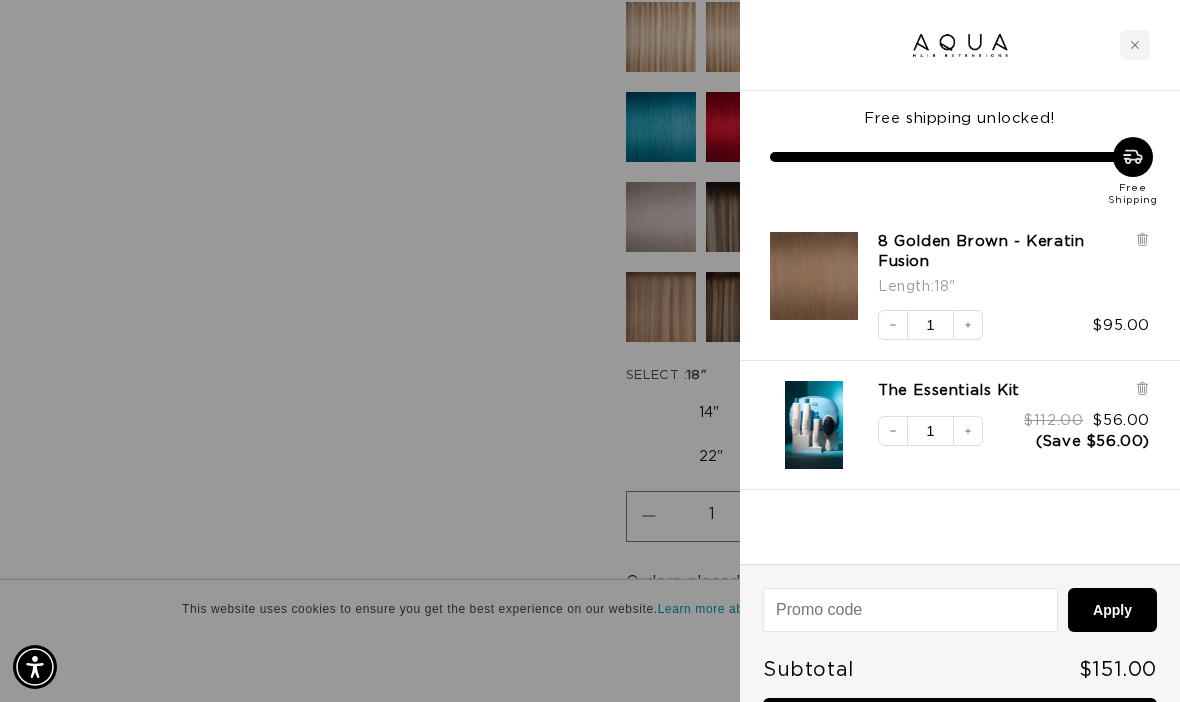 click at bounding box center (590, 351) 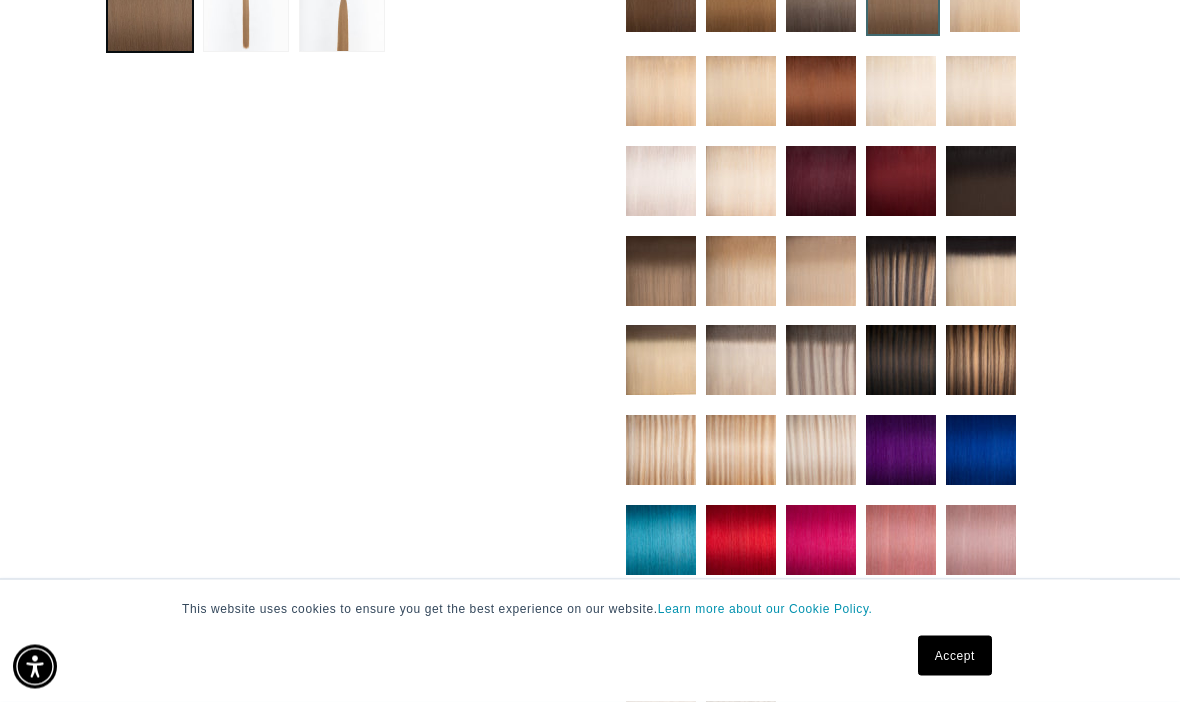 scroll, scrollTop: 786, scrollLeft: 0, axis: vertical 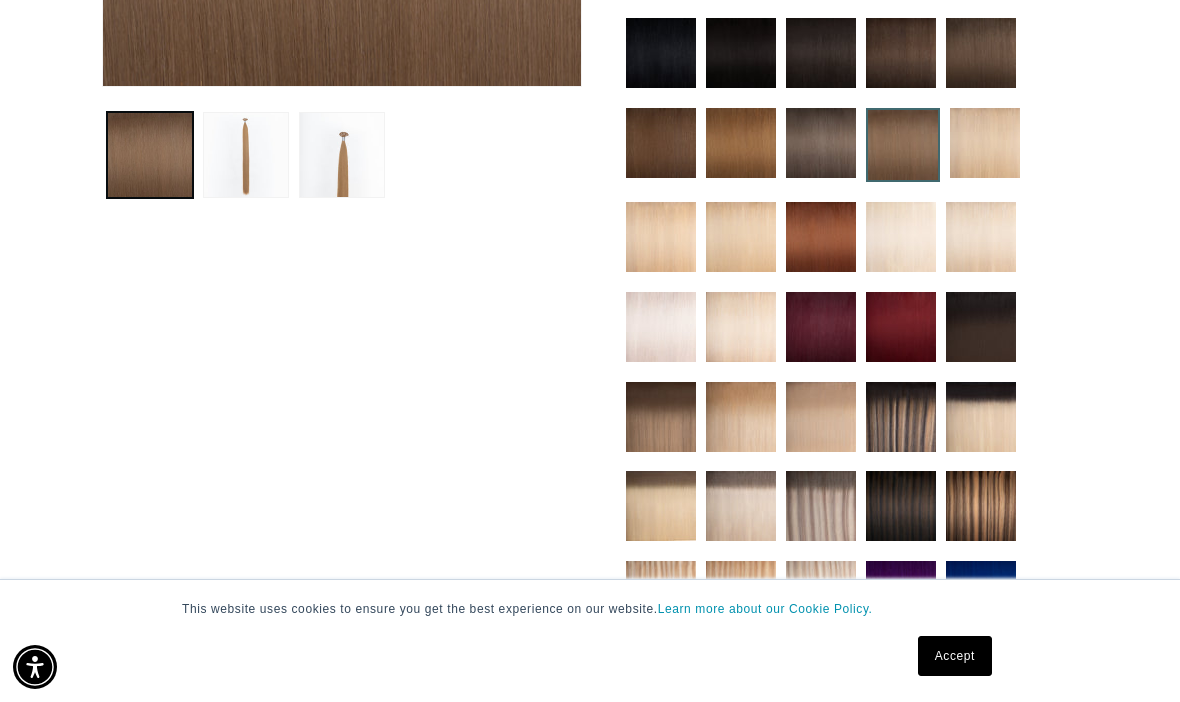 click at bounding box center (661, 237) 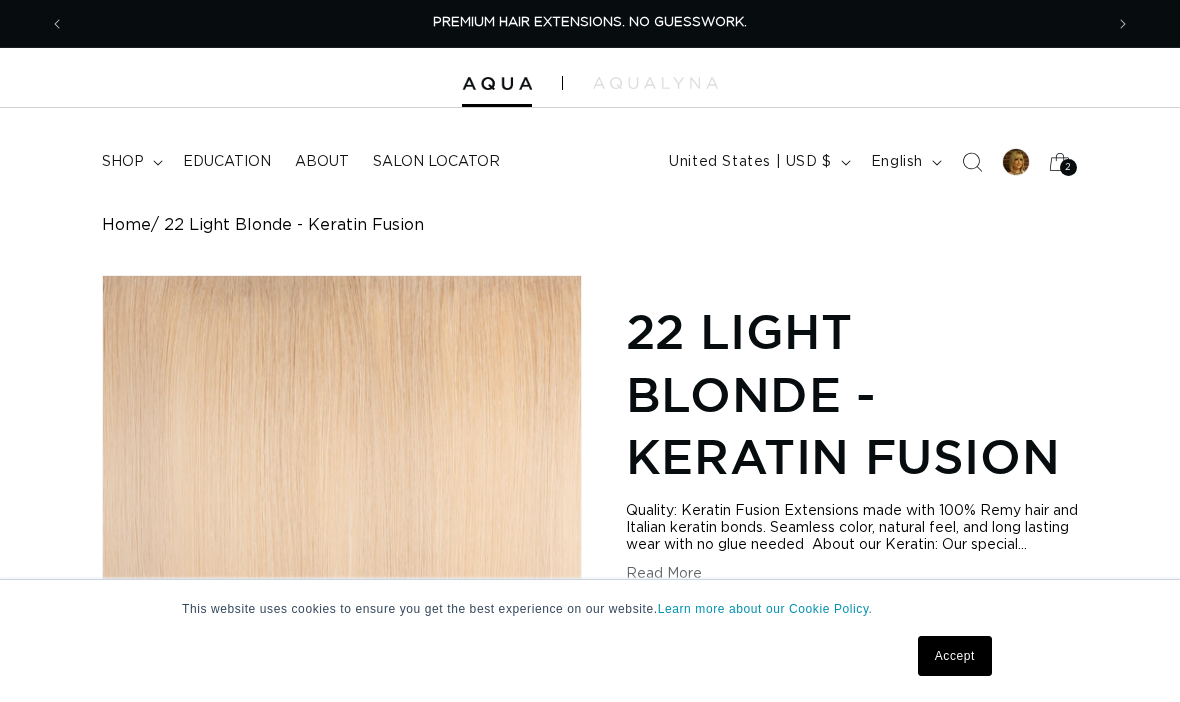 scroll, scrollTop: 67, scrollLeft: 0, axis: vertical 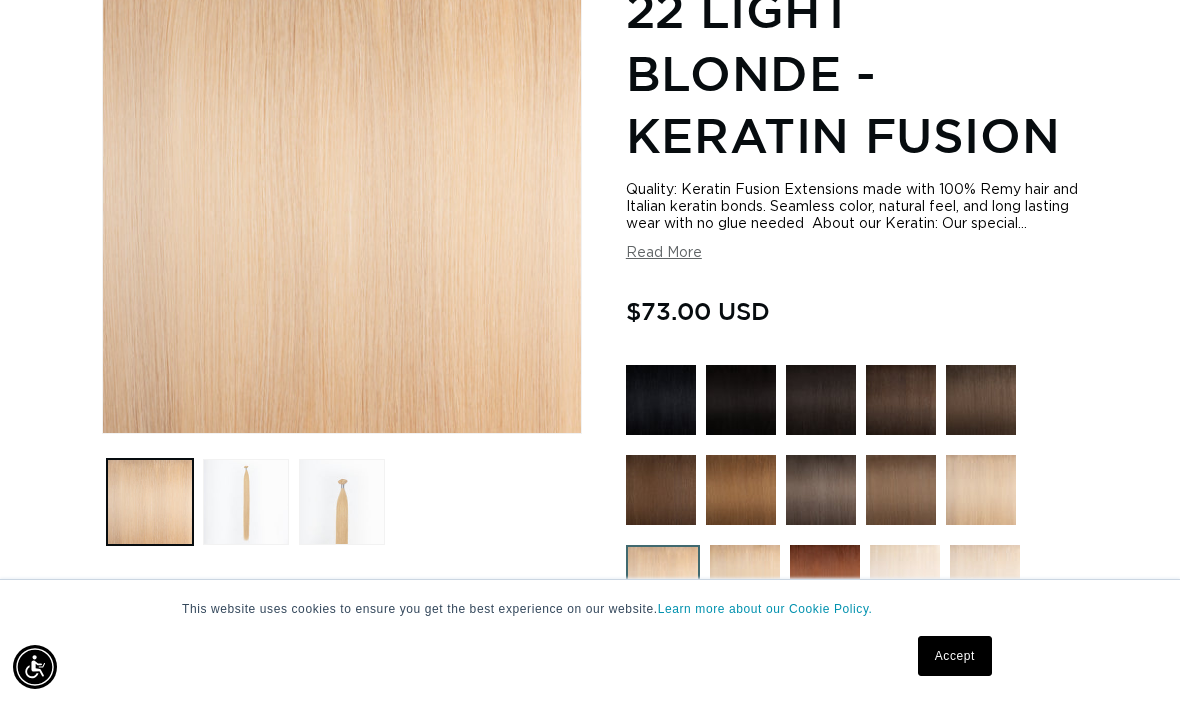 click at bounding box center [745, 580] 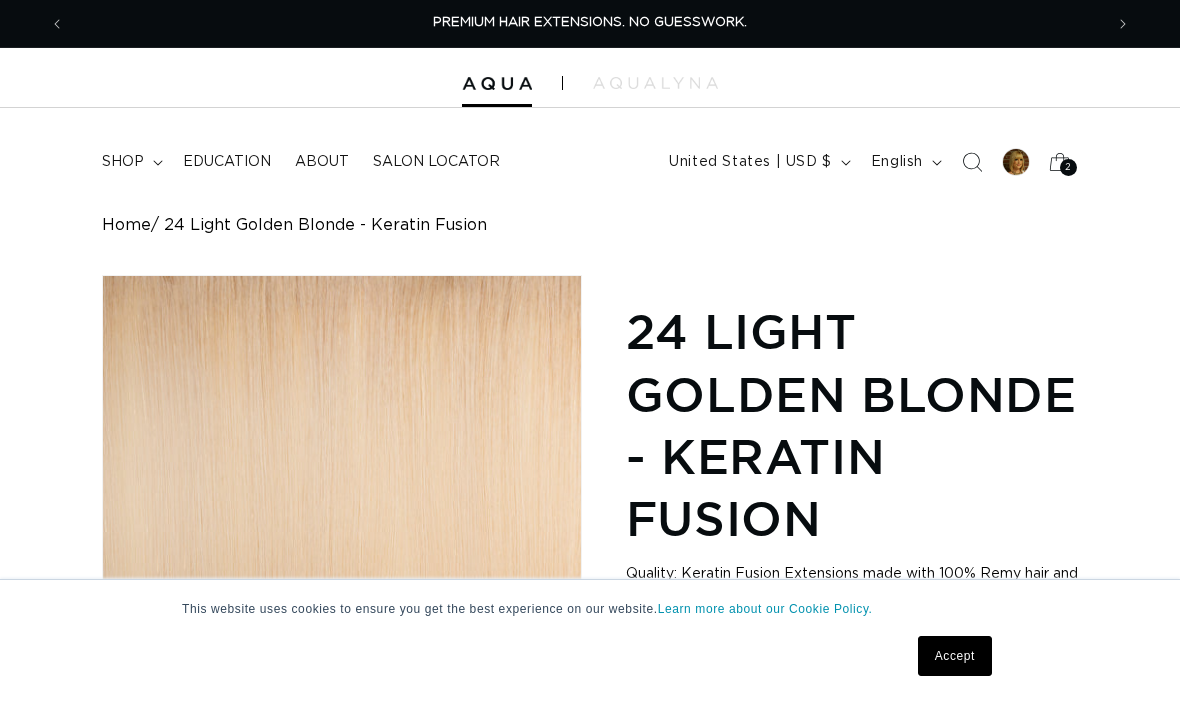 scroll, scrollTop: 236, scrollLeft: 0, axis: vertical 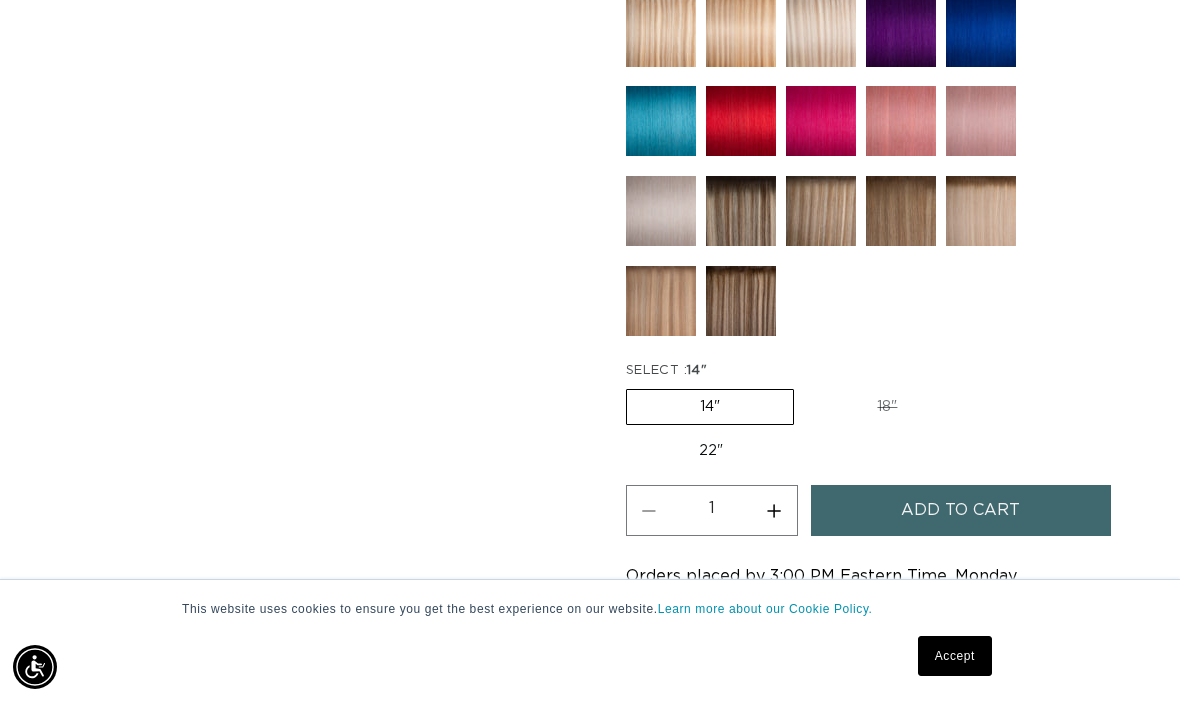 click on "18" Variant sold out or unavailable" at bounding box center (887, 407) 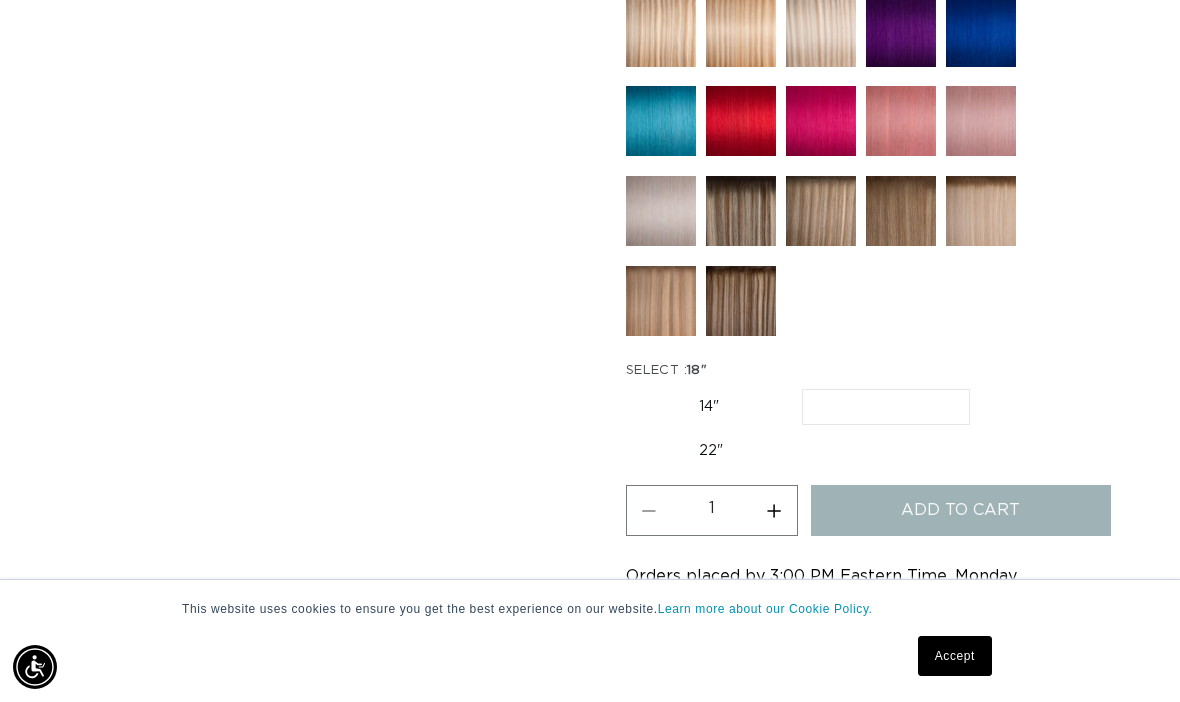 scroll, scrollTop: 0, scrollLeft: 1038, axis: horizontal 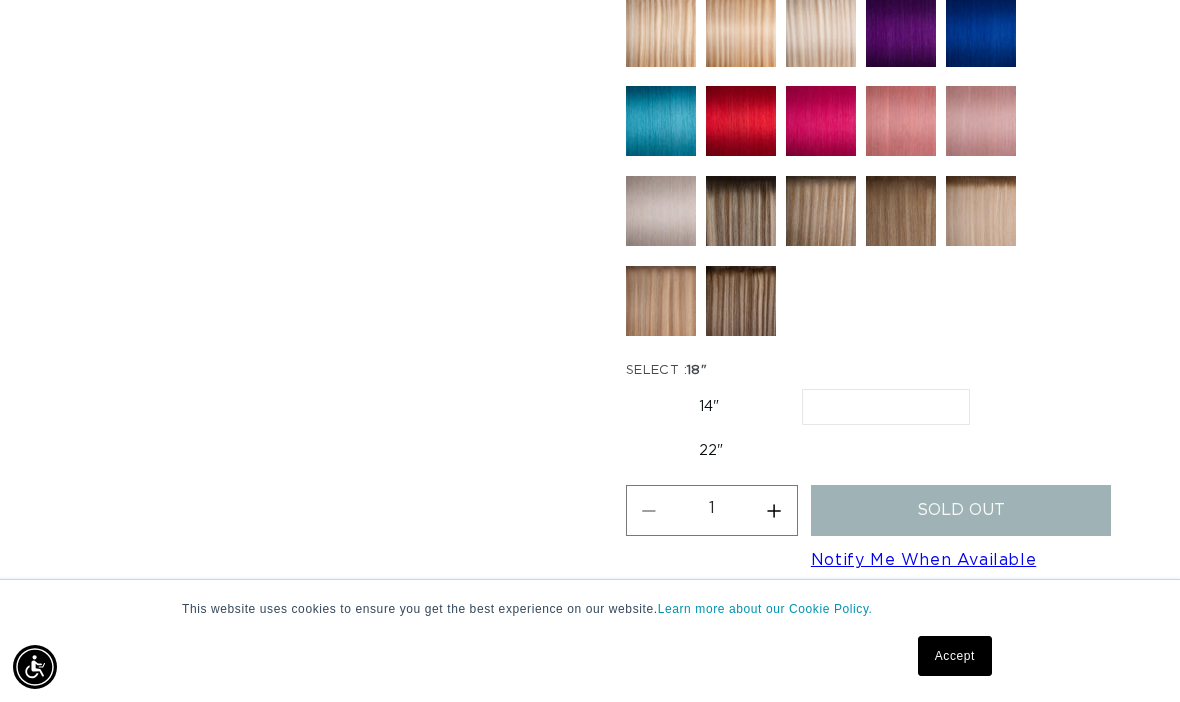 click on "Notify Me When Available" at bounding box center [923, 560] 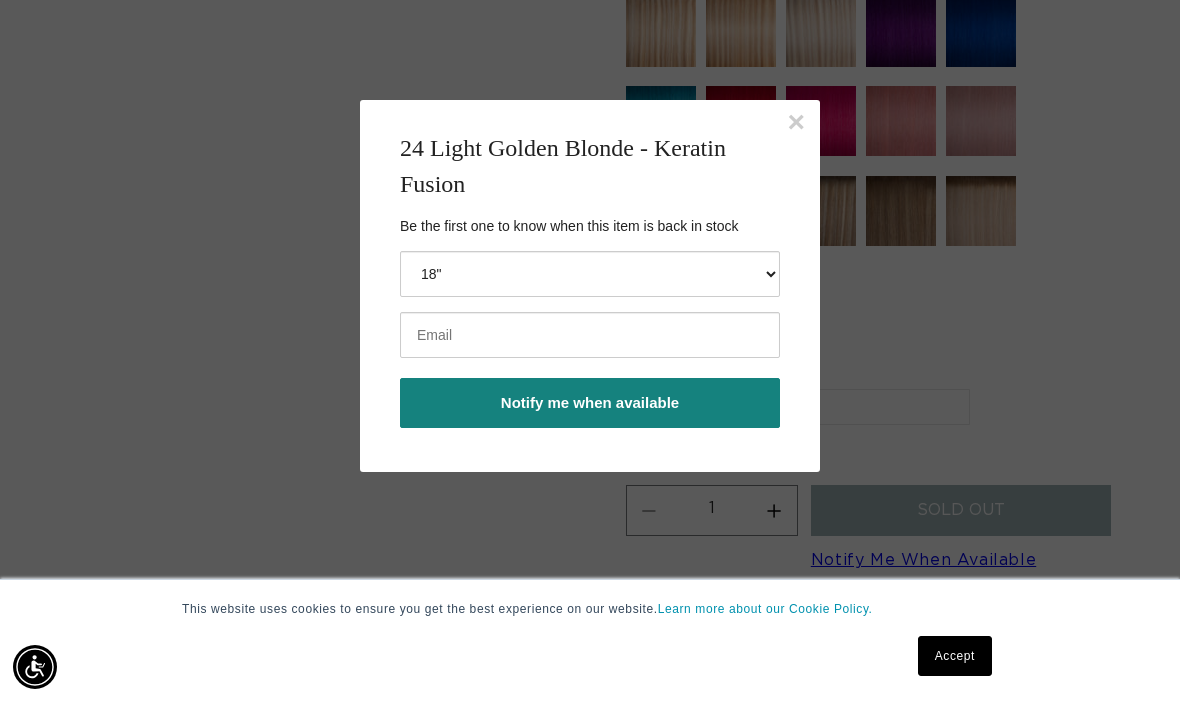 scroll, scrollTop: 0, scrollLeft: 2076, axis: horizontal 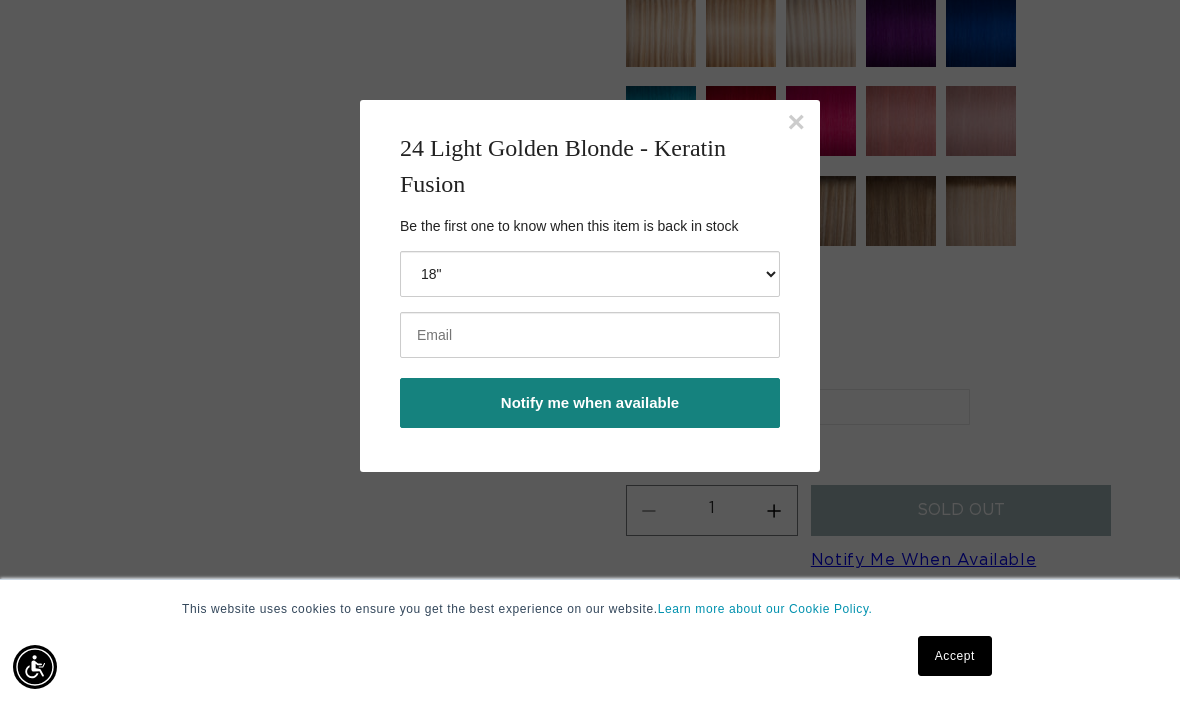 click at bounding box center [590, 335] 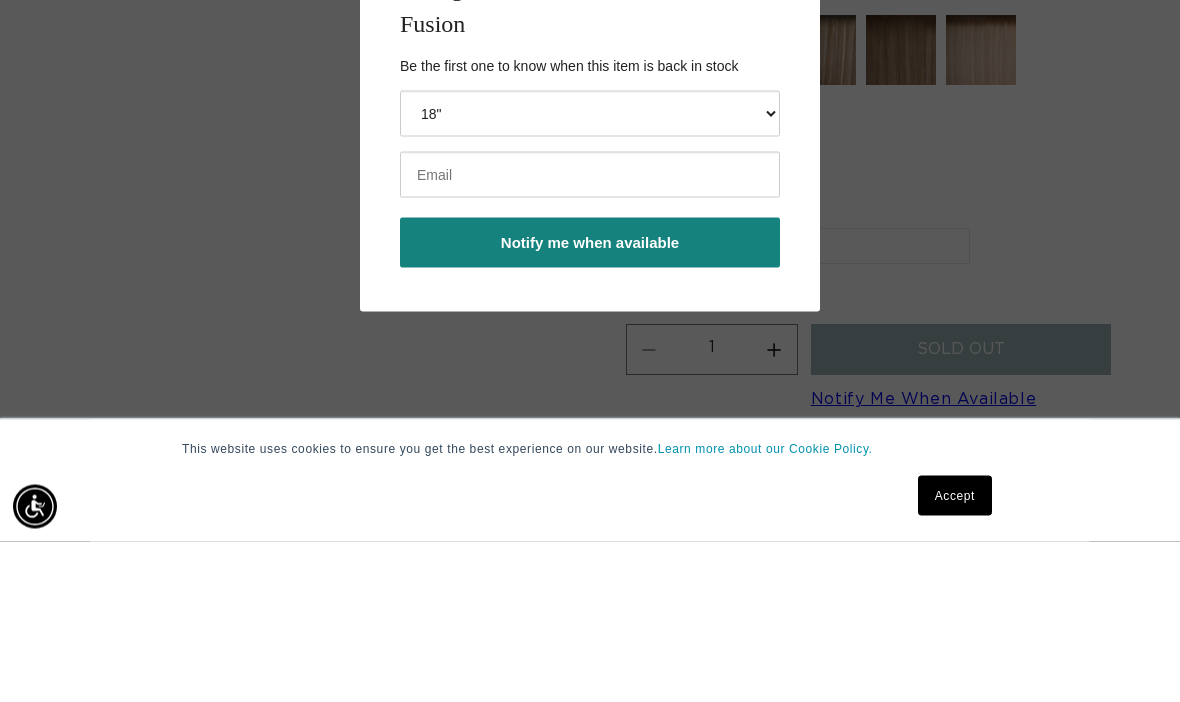 type on "[USERNAME]@[example.com]" 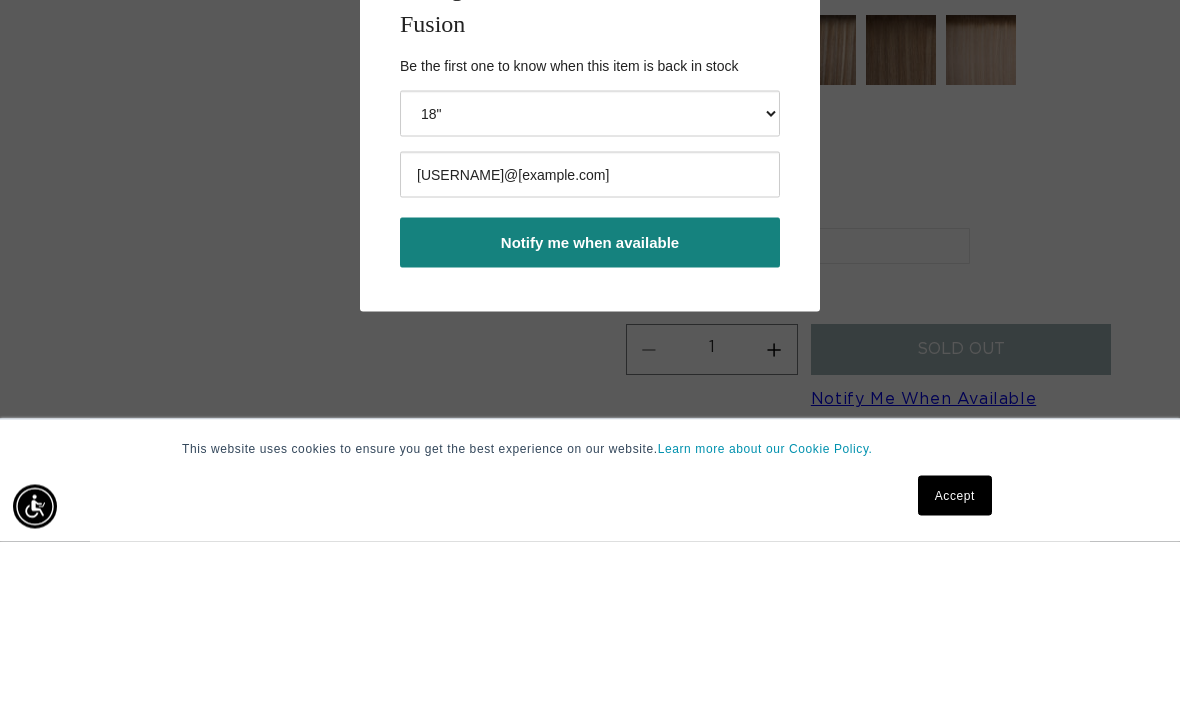 scroll, scrollTop: 1456, scrollLeft: 0, axis: vertical 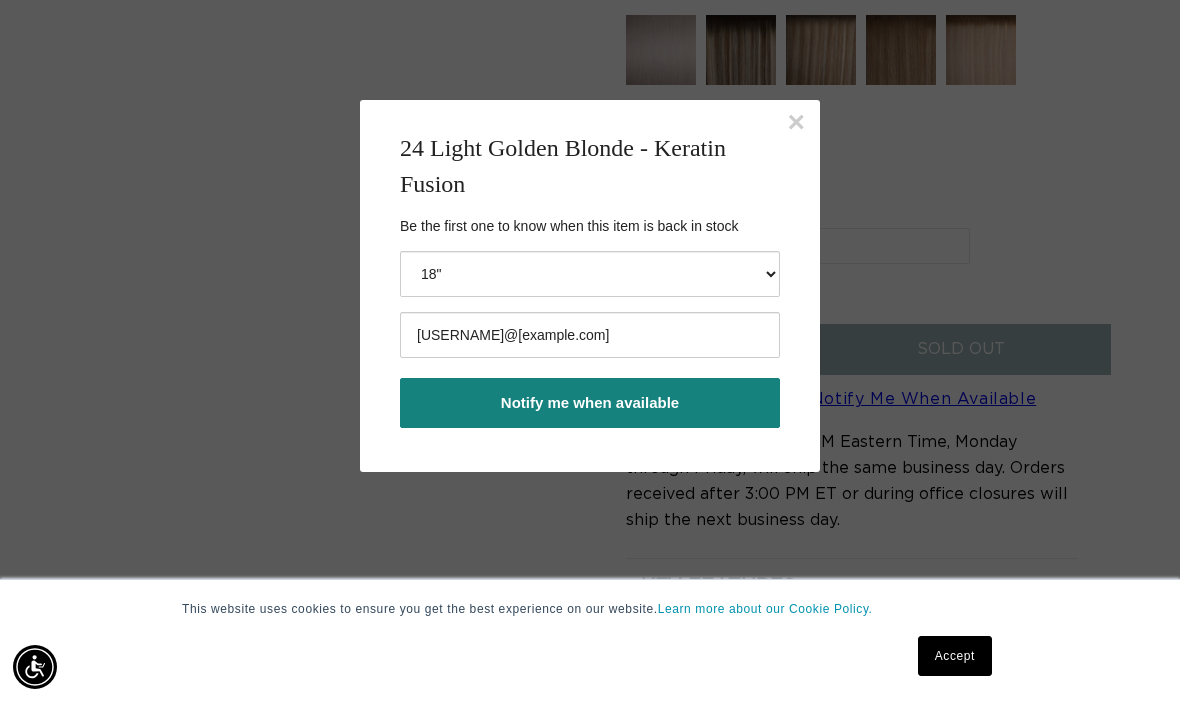 click on "Notify me when available" at bounding box center [590, 403] 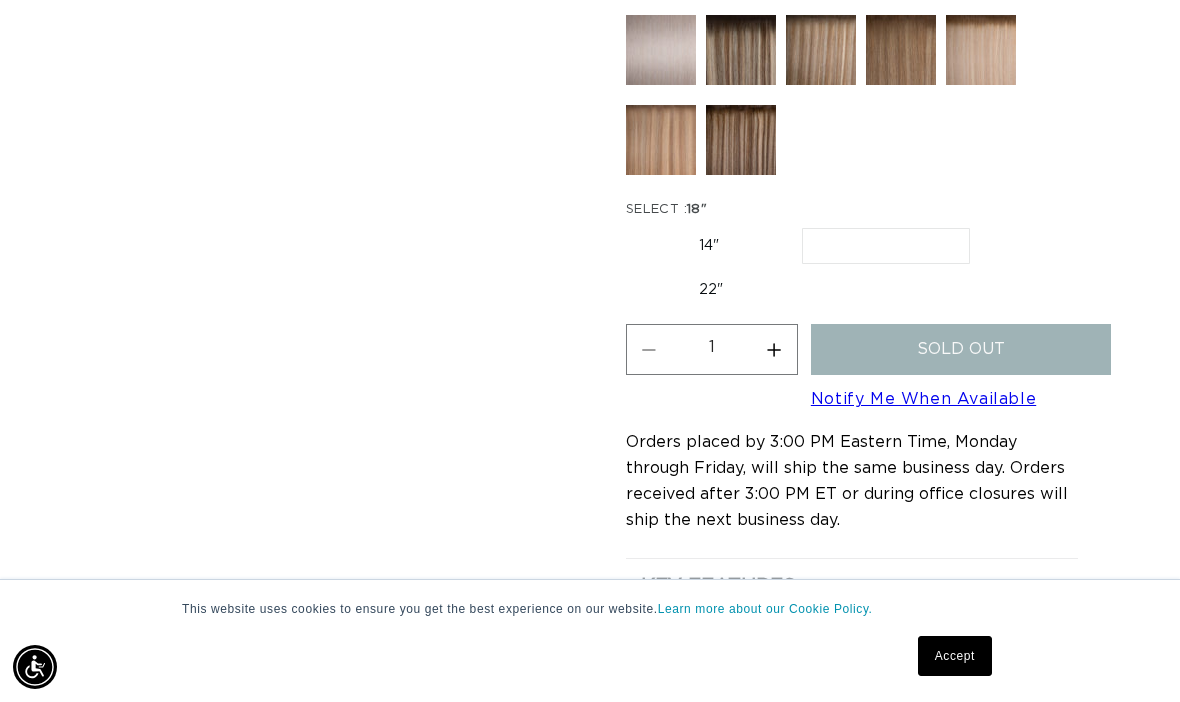 scroll, scrollTop: 0, scrollLeft: 1038, axis: horizontal 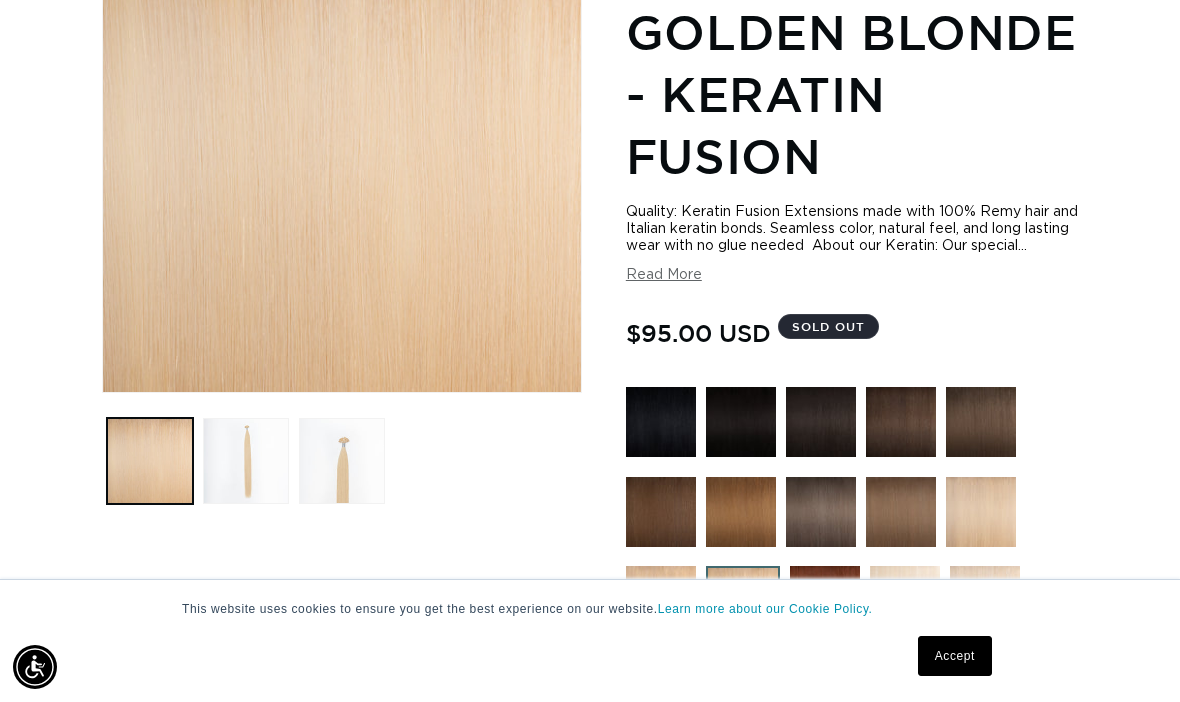 click at bounding box center [661, 601] 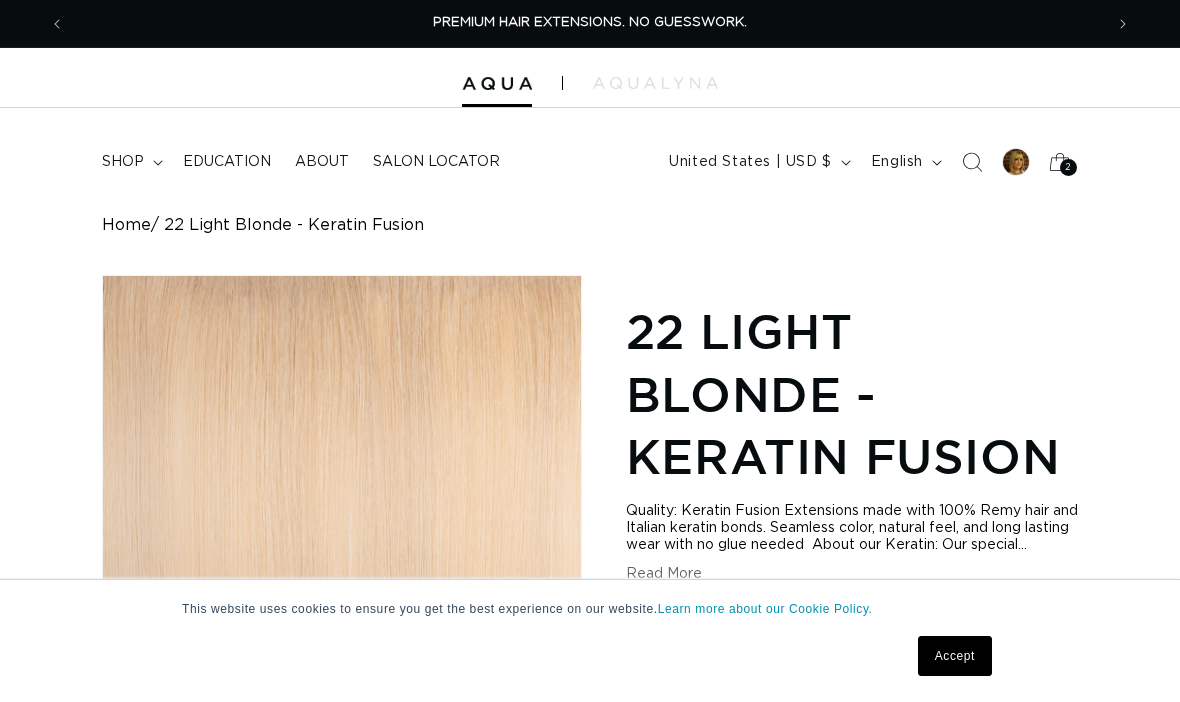 scroll, scrollTop: 0, scrollLeft: 0, axis: both 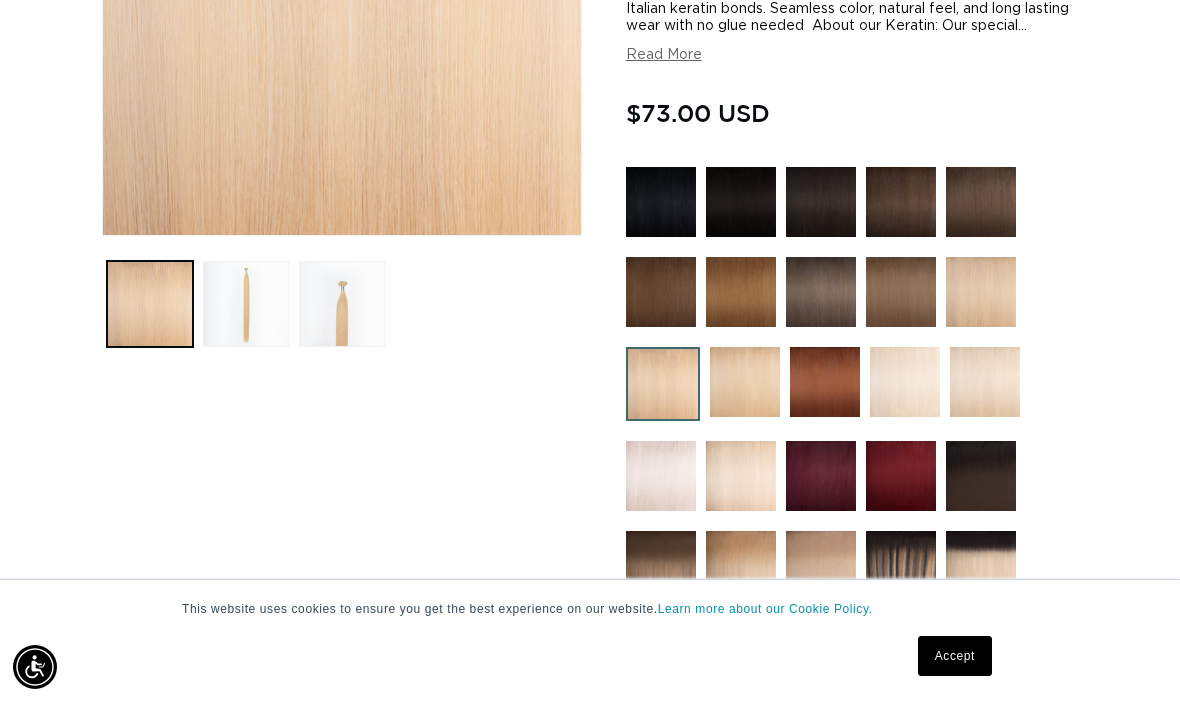 click at bounding box center [745, 382] 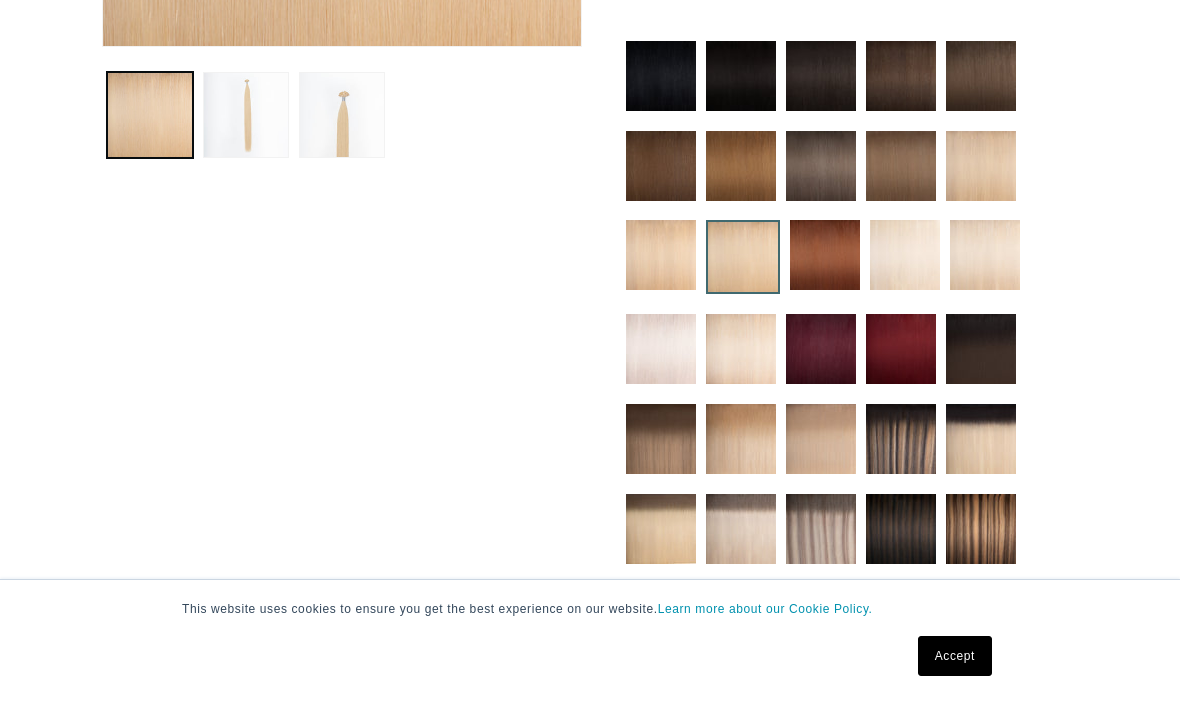 scroll, scrollTop: 0, scrollLeft: 0, axis: both 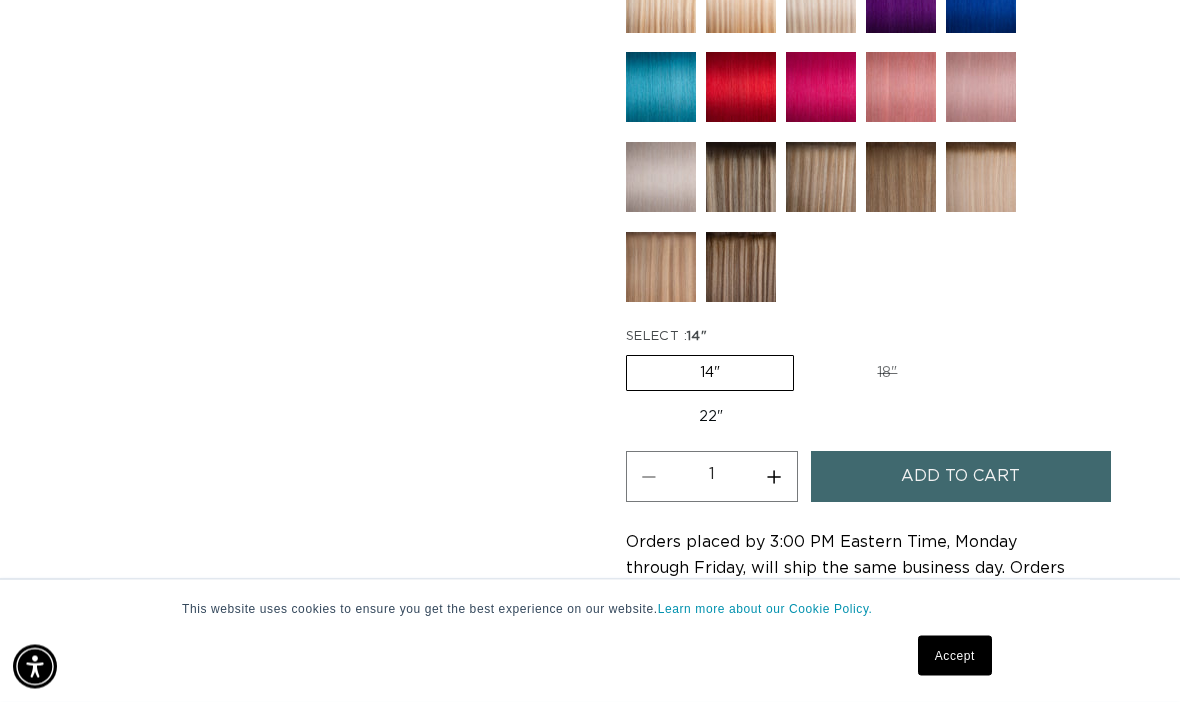 click on "18" Variant sold out or unavailable" at bounding box center (887, 374) 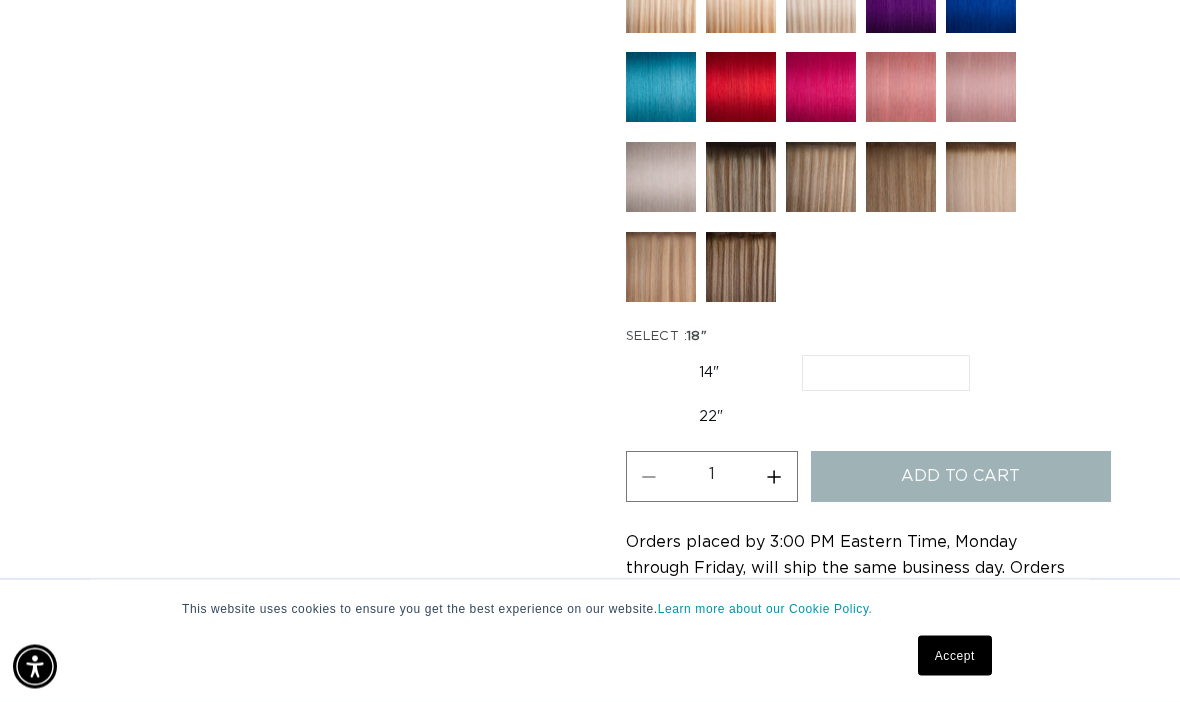 scroll, scrollTop: 1329, scrollLeft: 0, axis: vertical 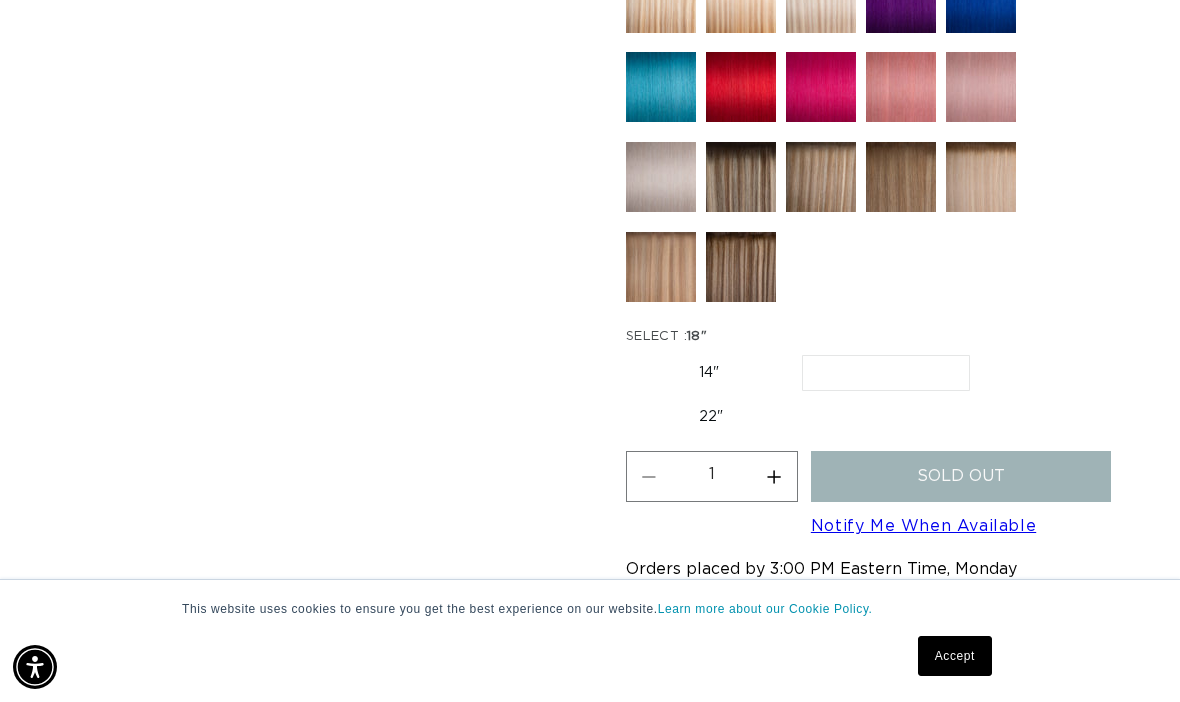 click on "Increase quantity for 24 Light Golden Blonde - Keratin Fusion" at bounding box center [774, 476] 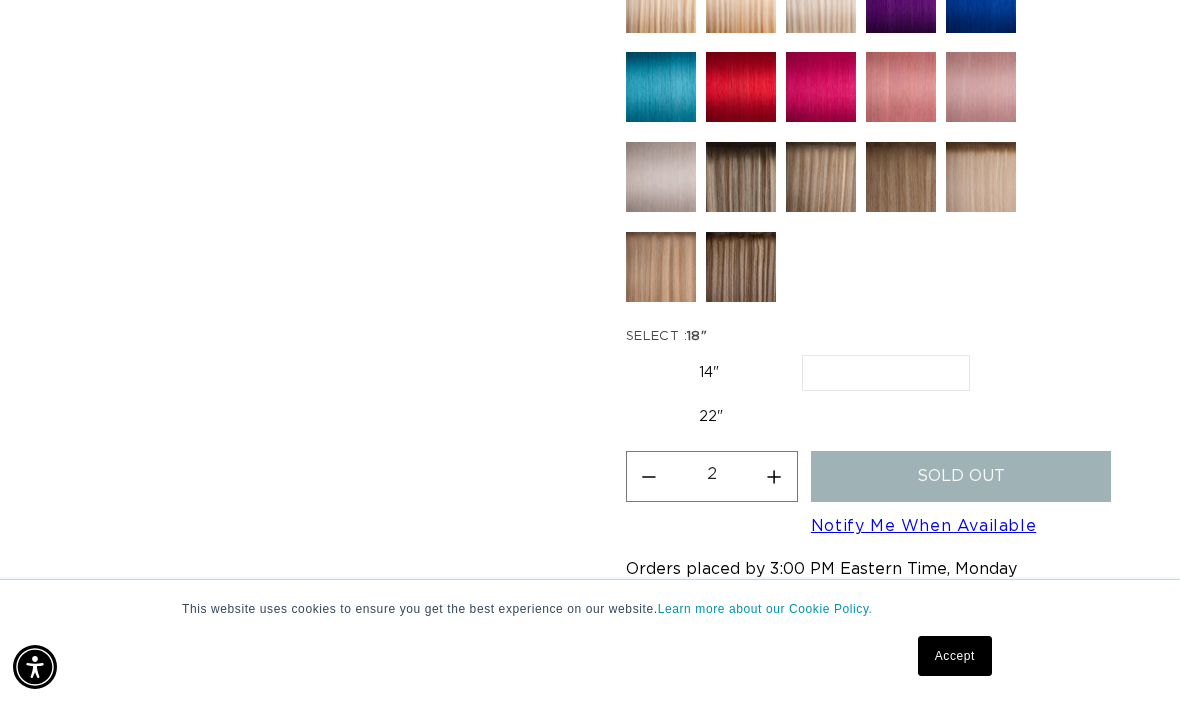 scroll, scrollTop: 0, scrollLeft: 2076, axis: horizontal 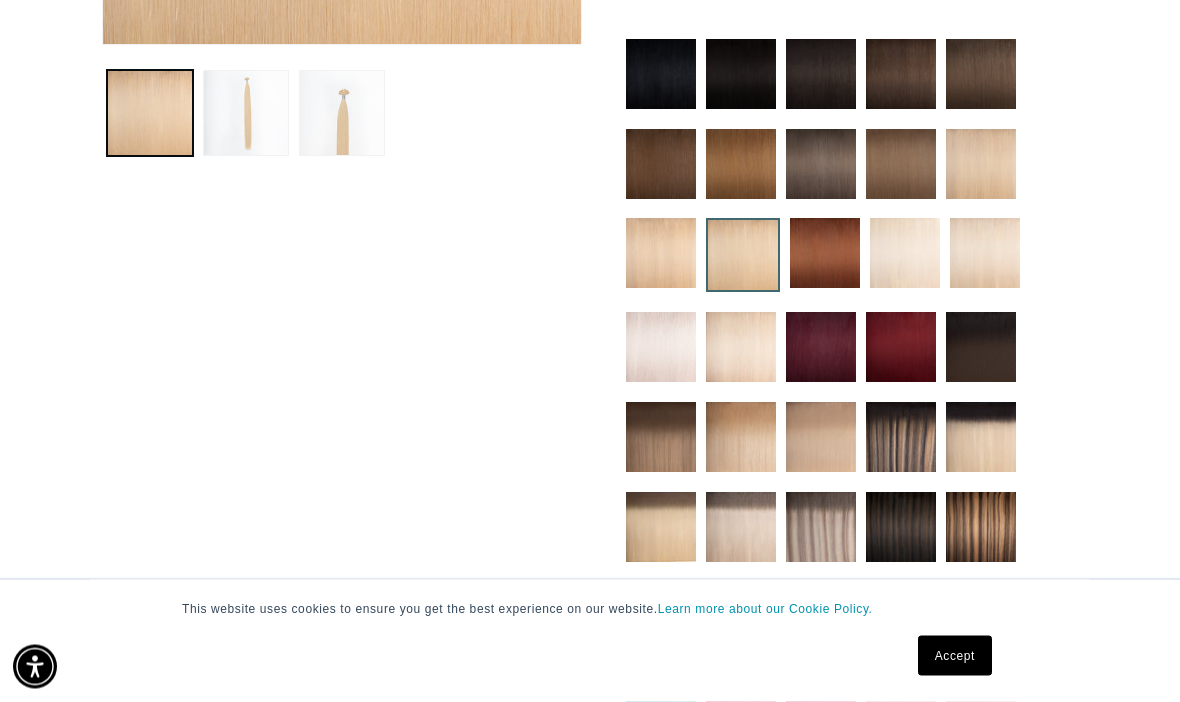 click at bounding box center (821, 165) 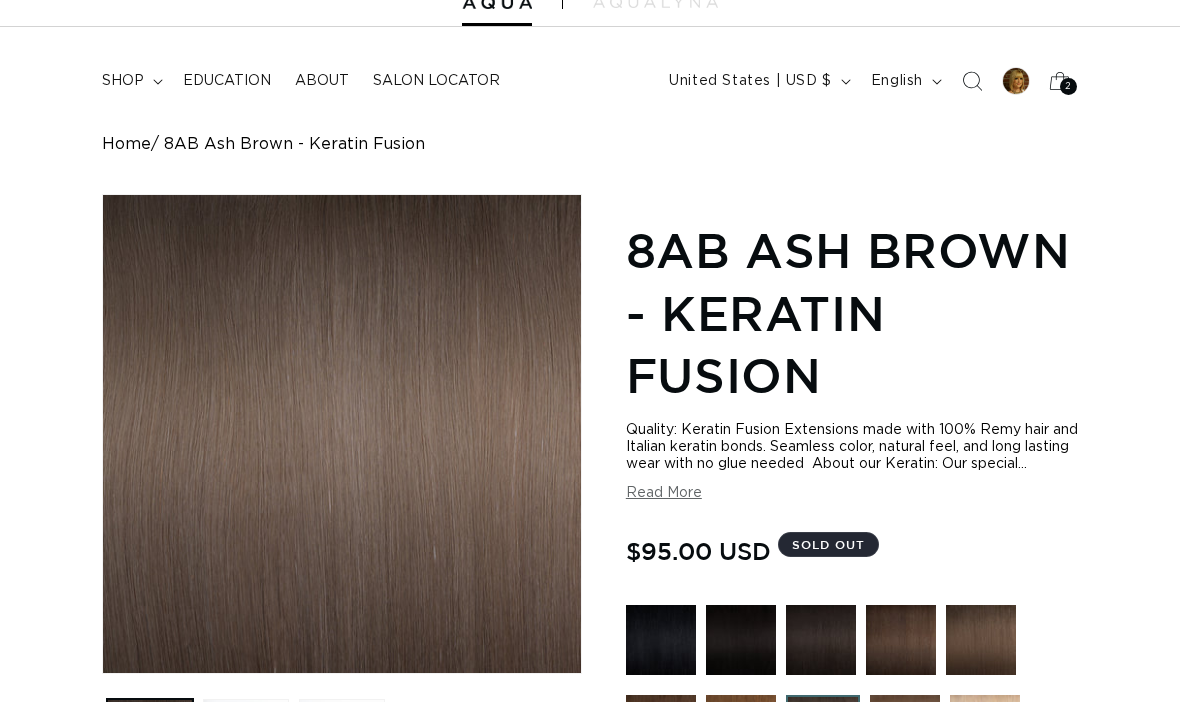 scroll, scrollTop: 300, scrollLeft: 0, axis: vertical 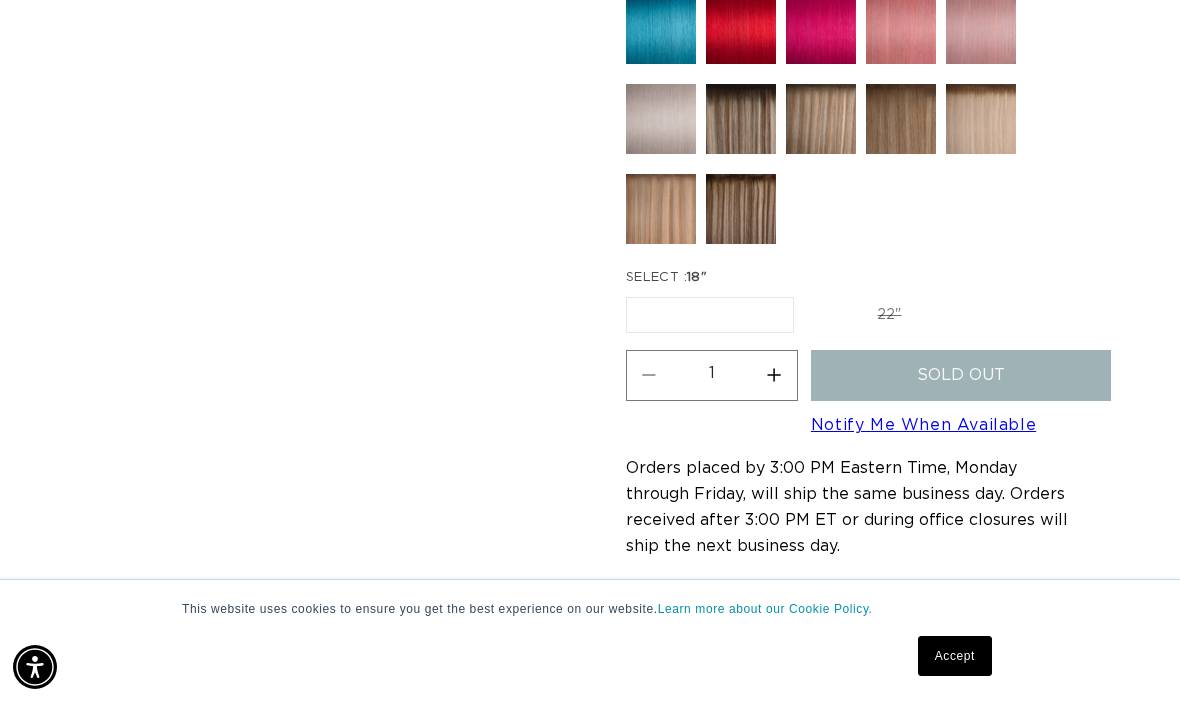 click on "18"" at bounding box center [697, 277] 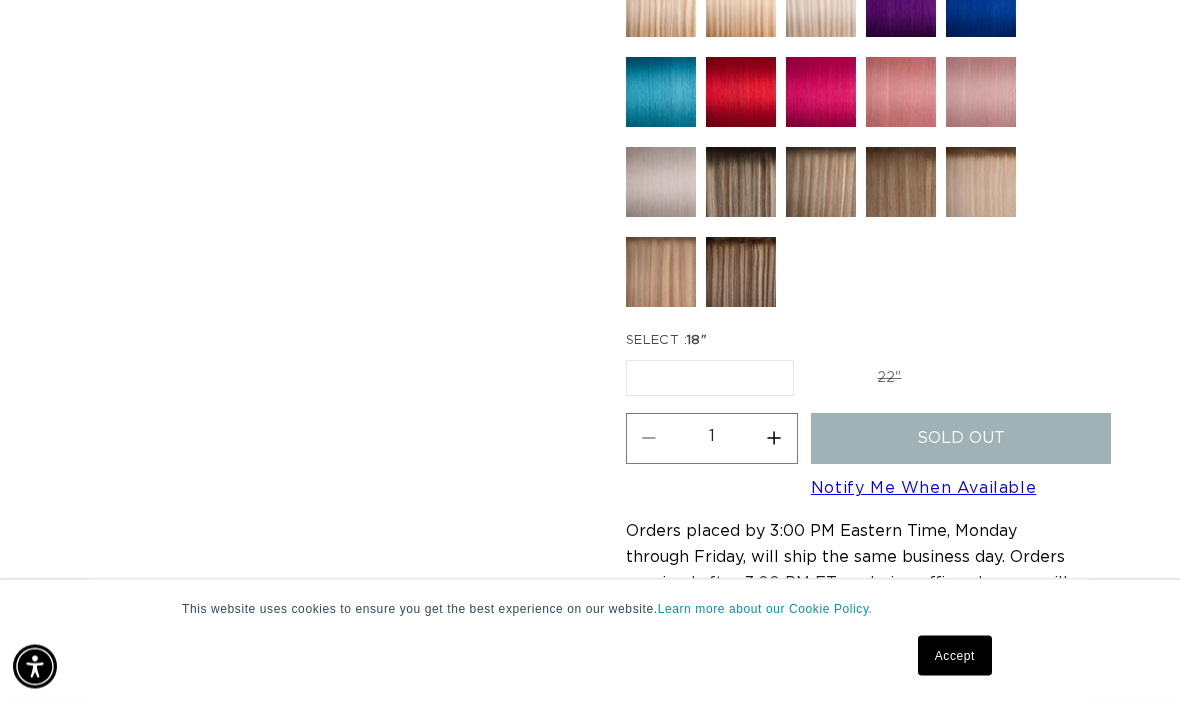 scroll, scrollTop: 1261, scrollLeft: 0, axis: vertical 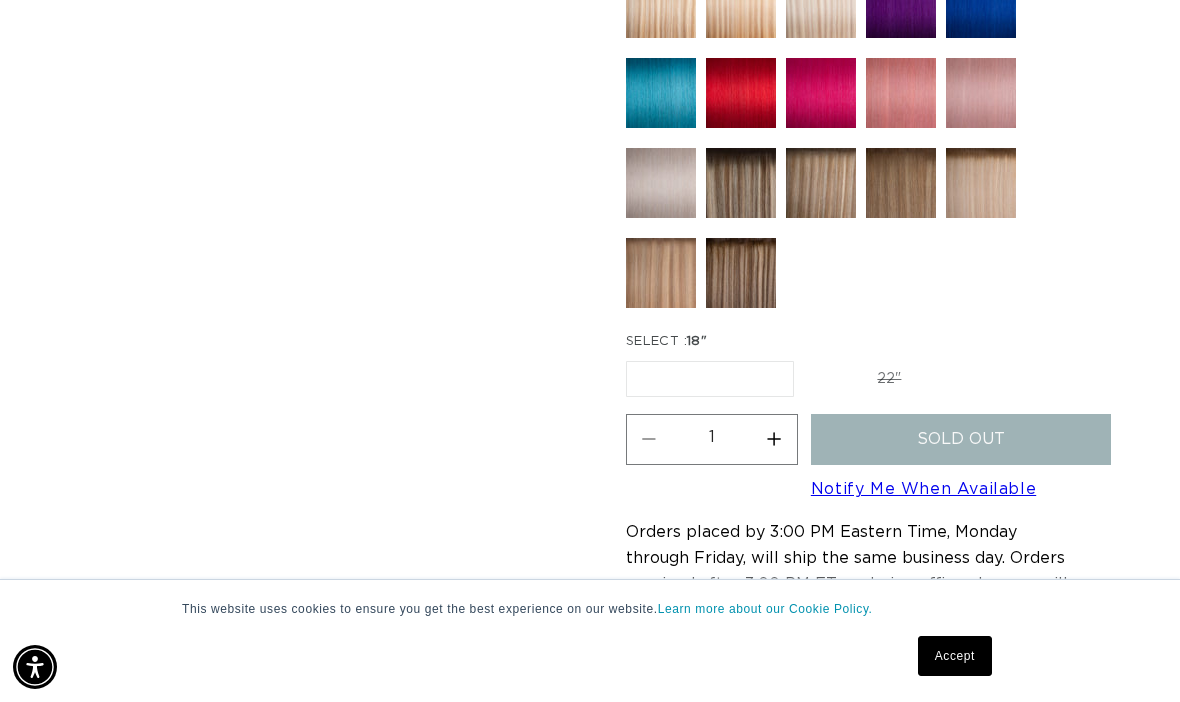 click on "18" Variant sold out or unavailable" at bounding box center [710, 379] 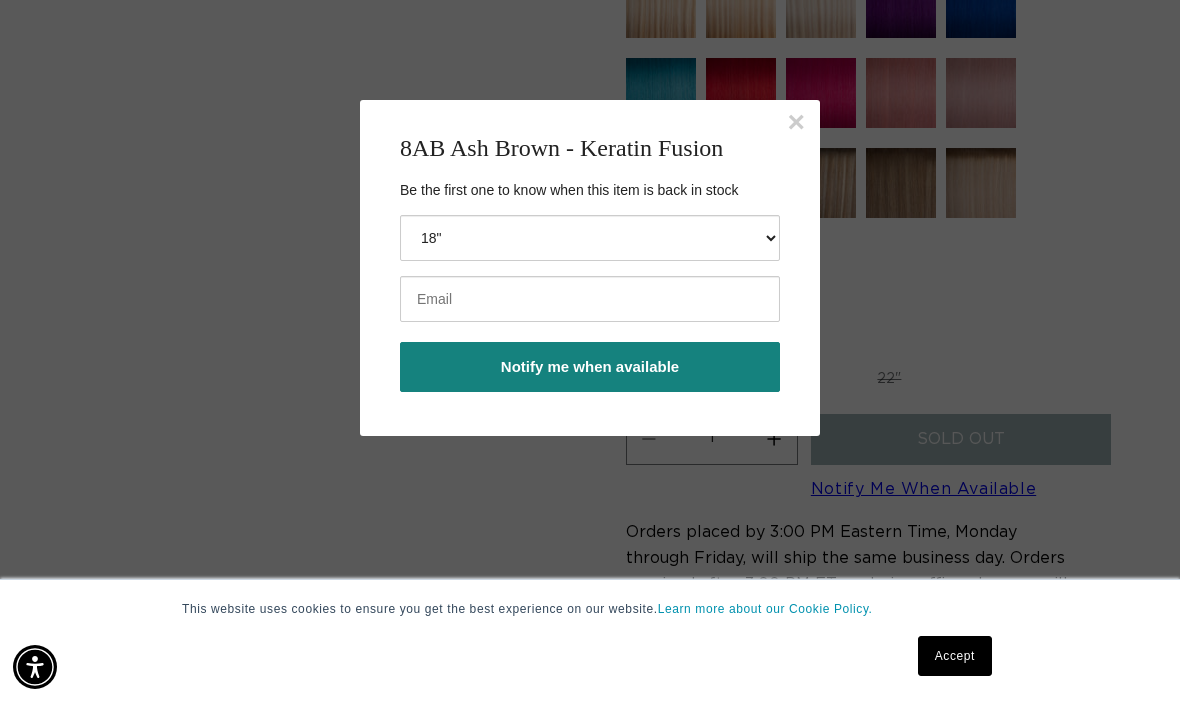 scroll, scrollTop: 0, scrollLeft: 0, axis: both 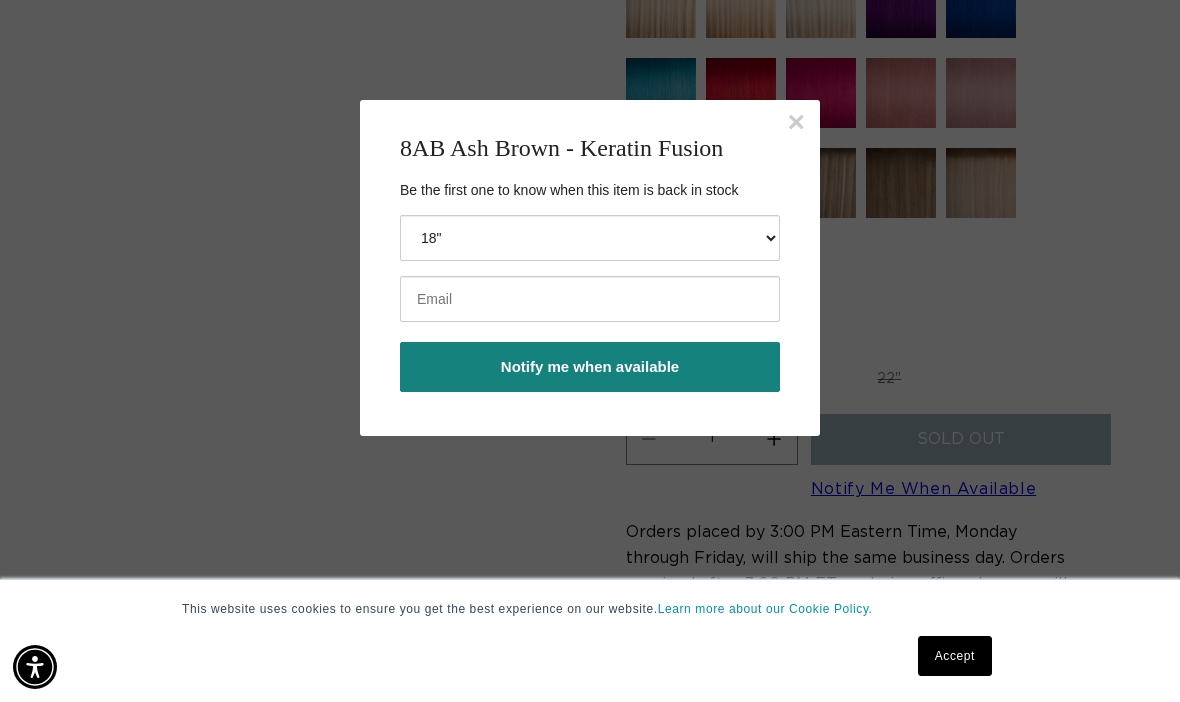 click on "Notify me when available" at bounding box center [590, 367] 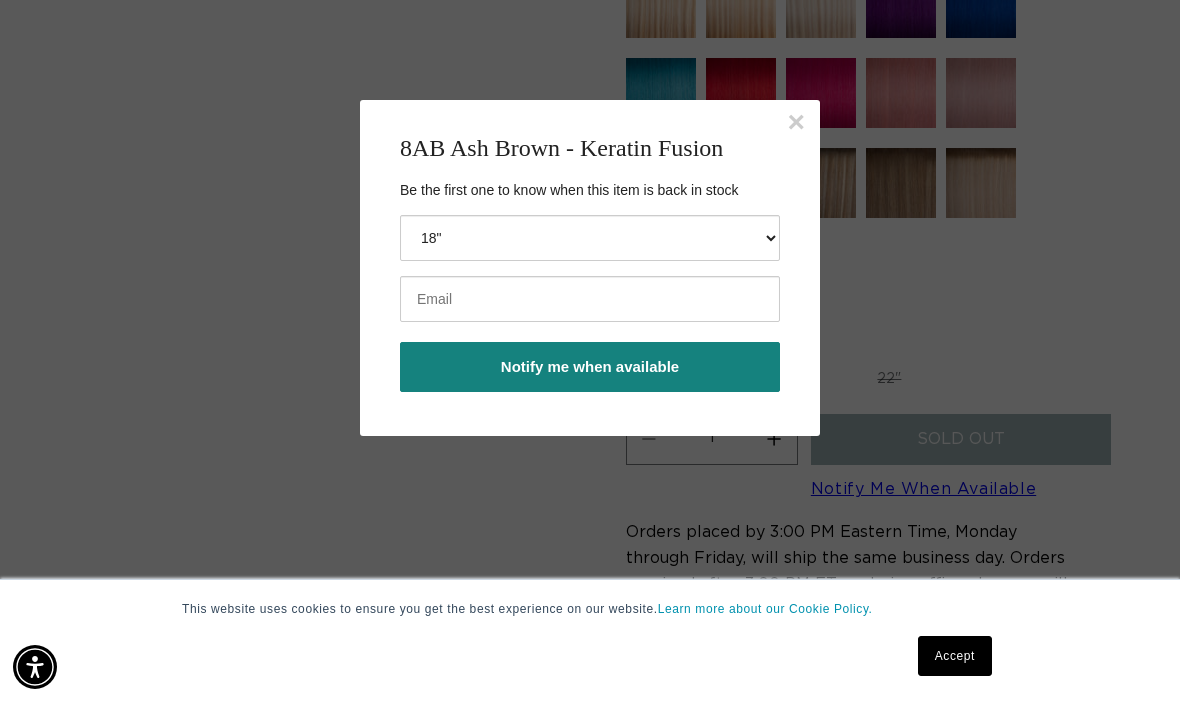 scroll, scrollTop: 0, scrollLeft: 0, axis: both 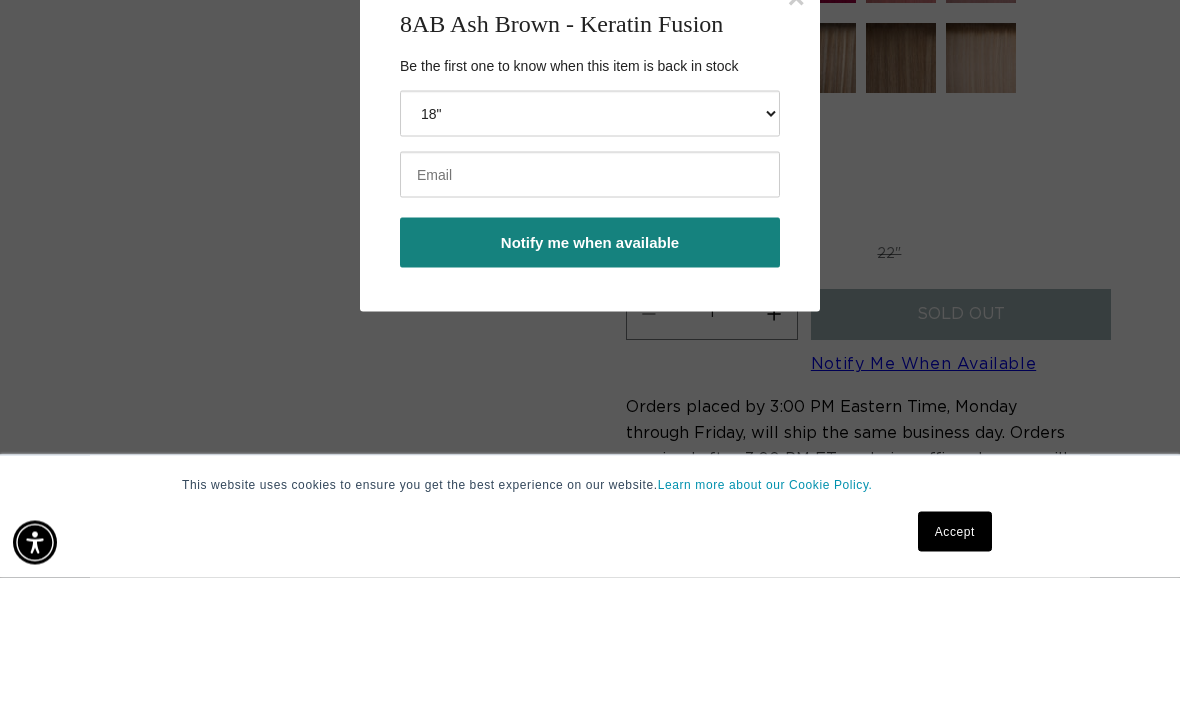 type on "jbeaucher1981@gmail.com" 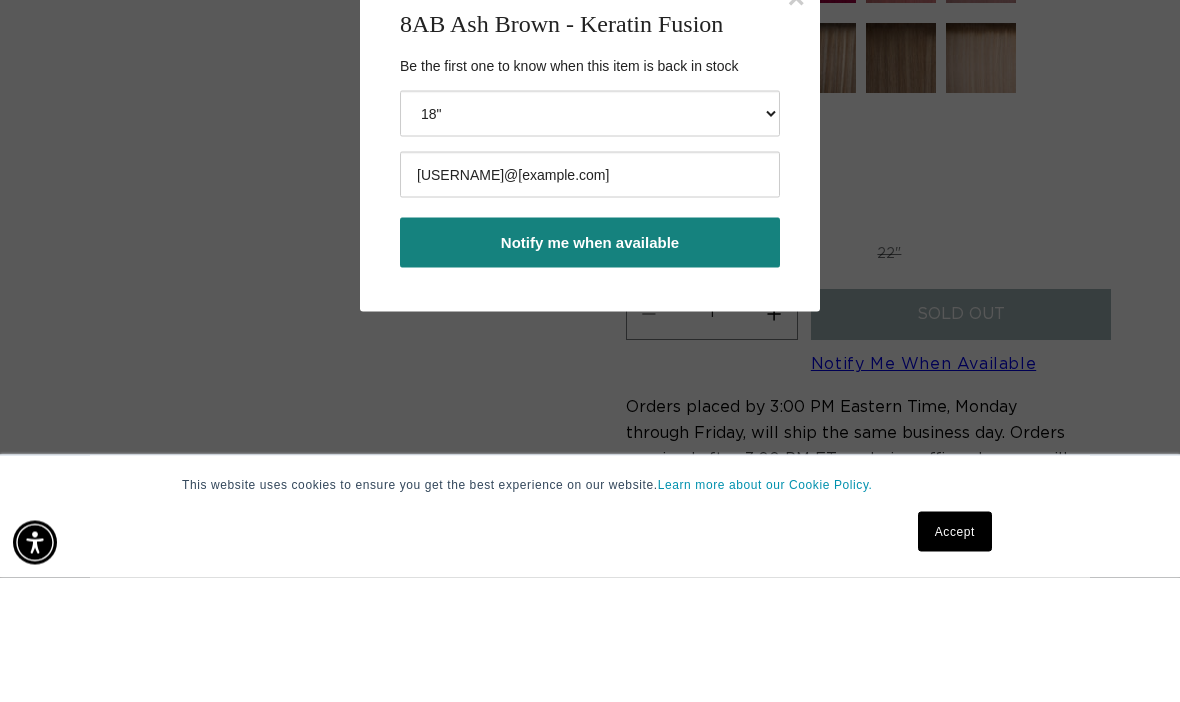 scroll, scrollTop: 1386, scrollLeft: 0, axis: vertical 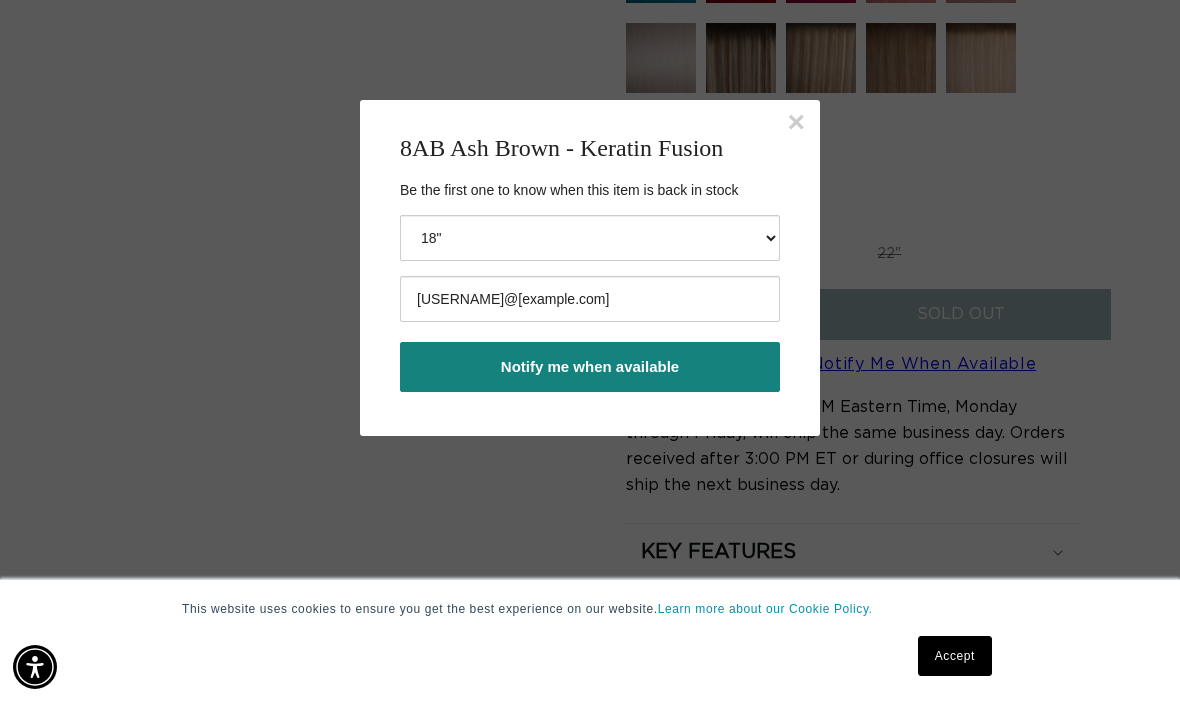 click on "Notify me when available" at bounding box center (590, 367) 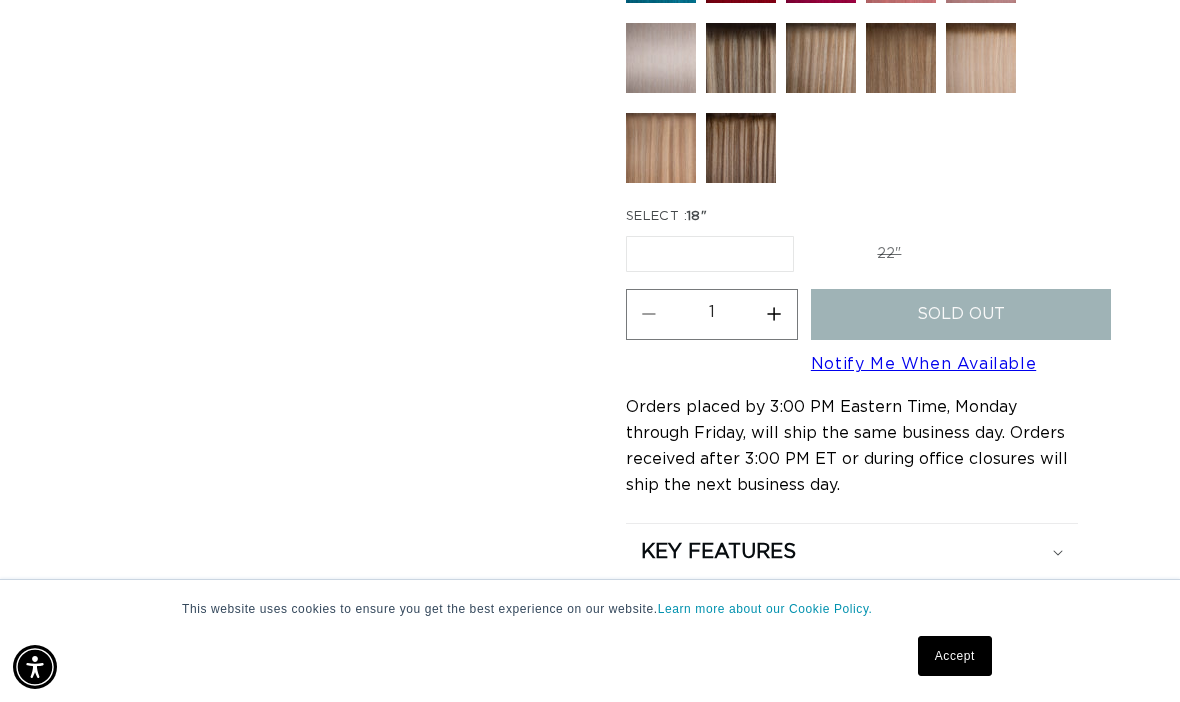 scroll, scrollTop: 0, scrollLeft: 1038, axis: horizontal 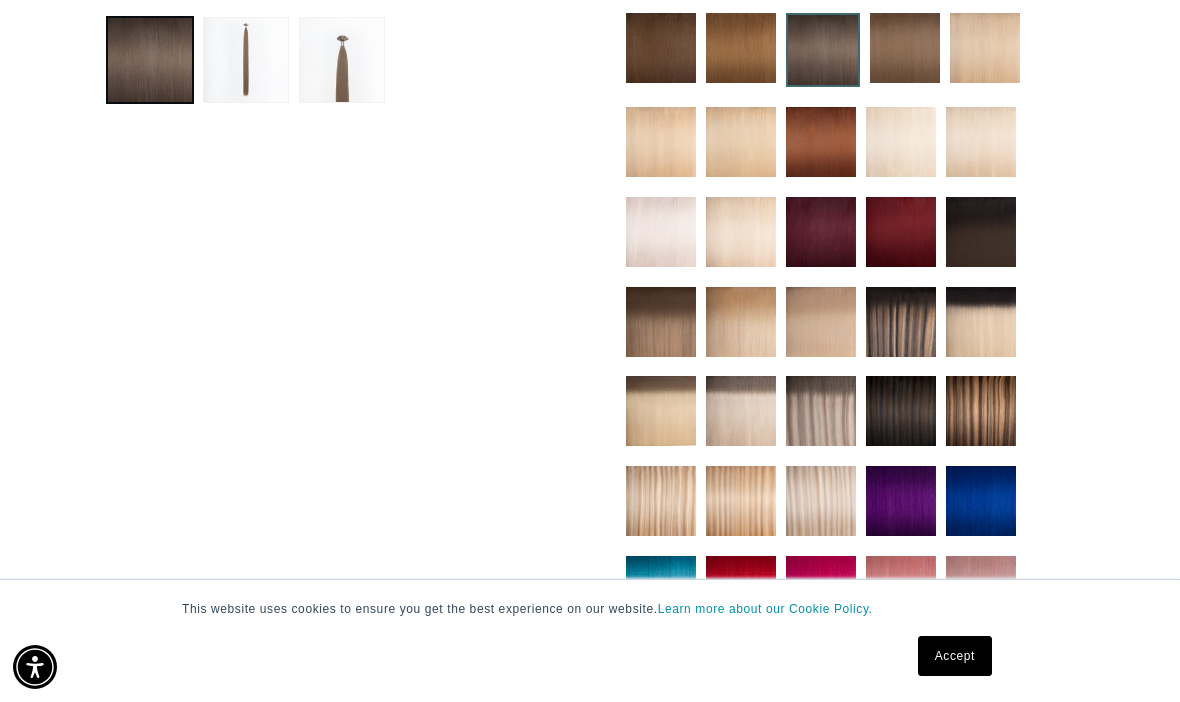 click at bounding box center (741, 411) 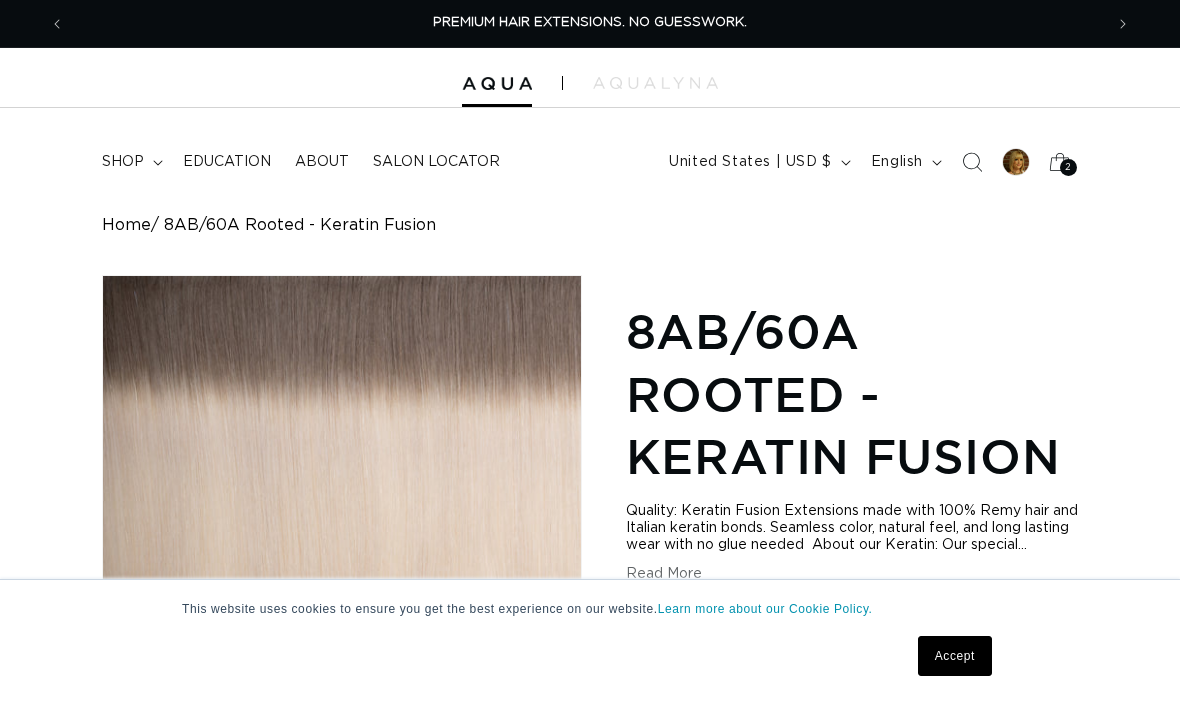 scroll, scrollTop: 0, scrollLeft: 0, axis: both 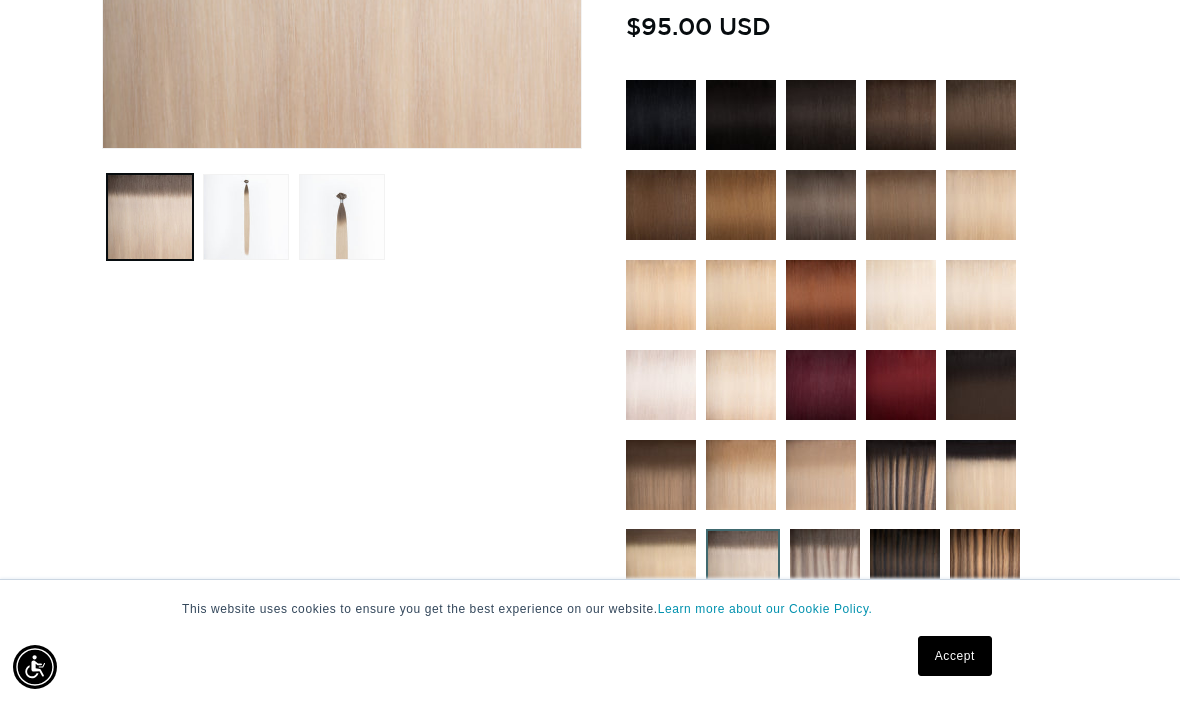 click at bounding box center (661, 295) 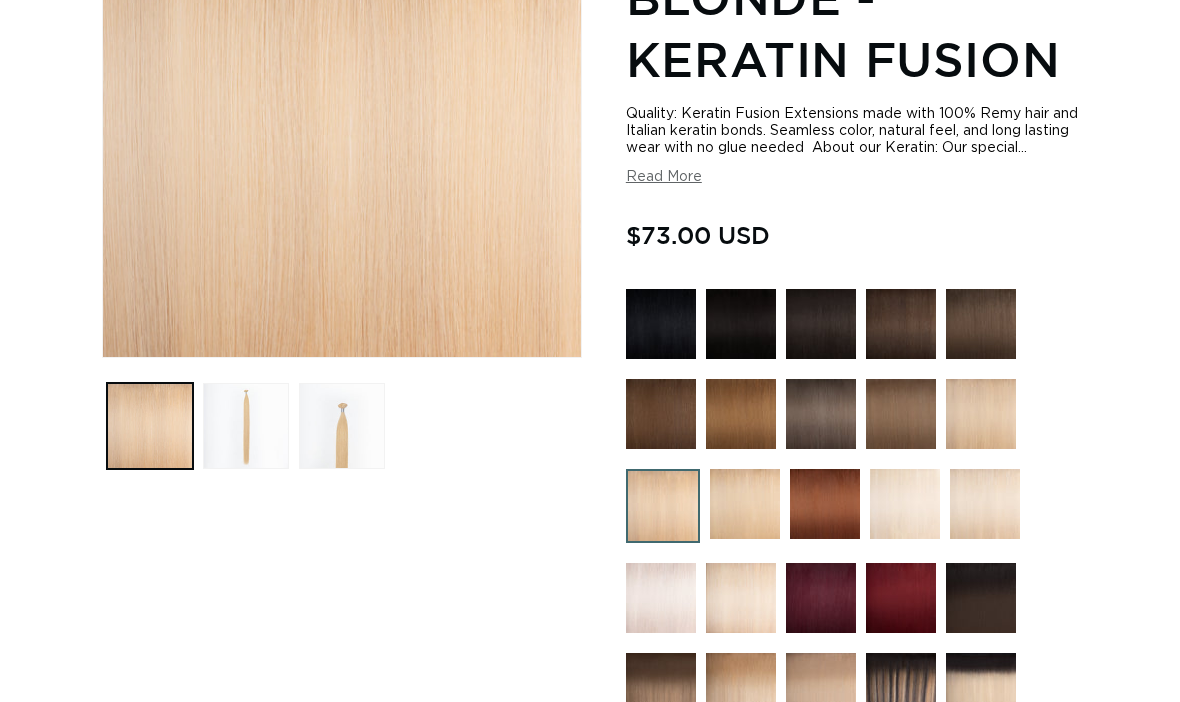 scroll, scrollTop: 0, scrollLeft: 0, axis: both 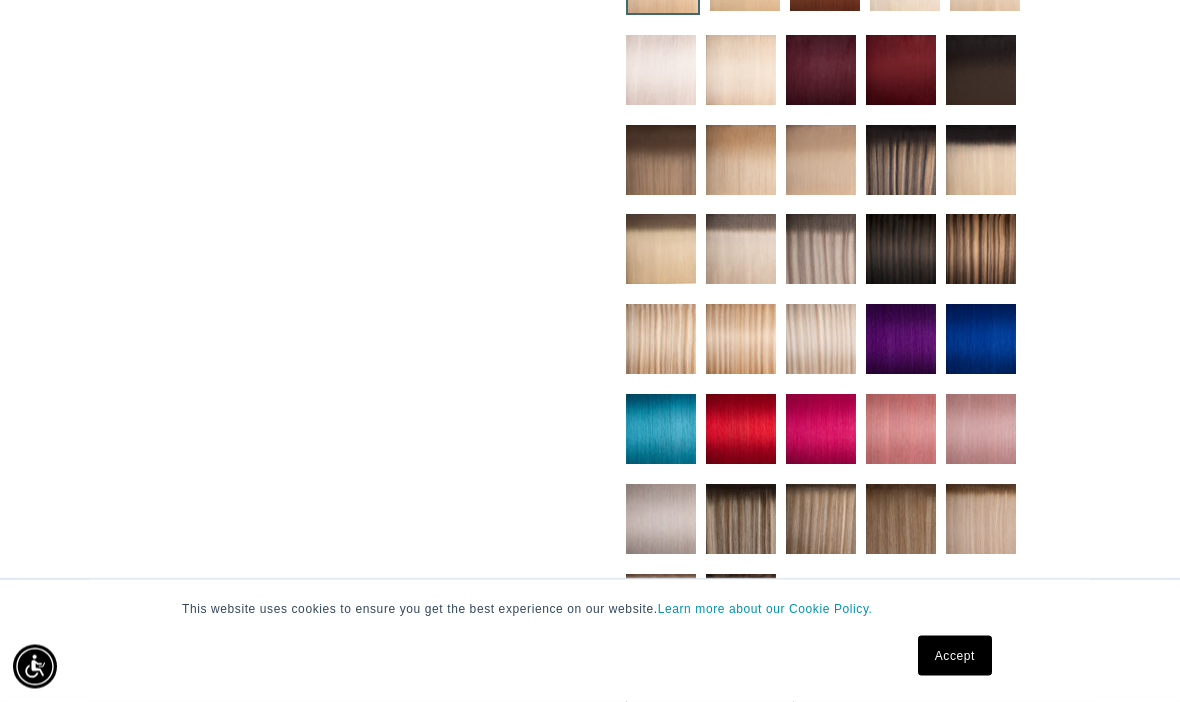 click at bounding box center [661, 250] 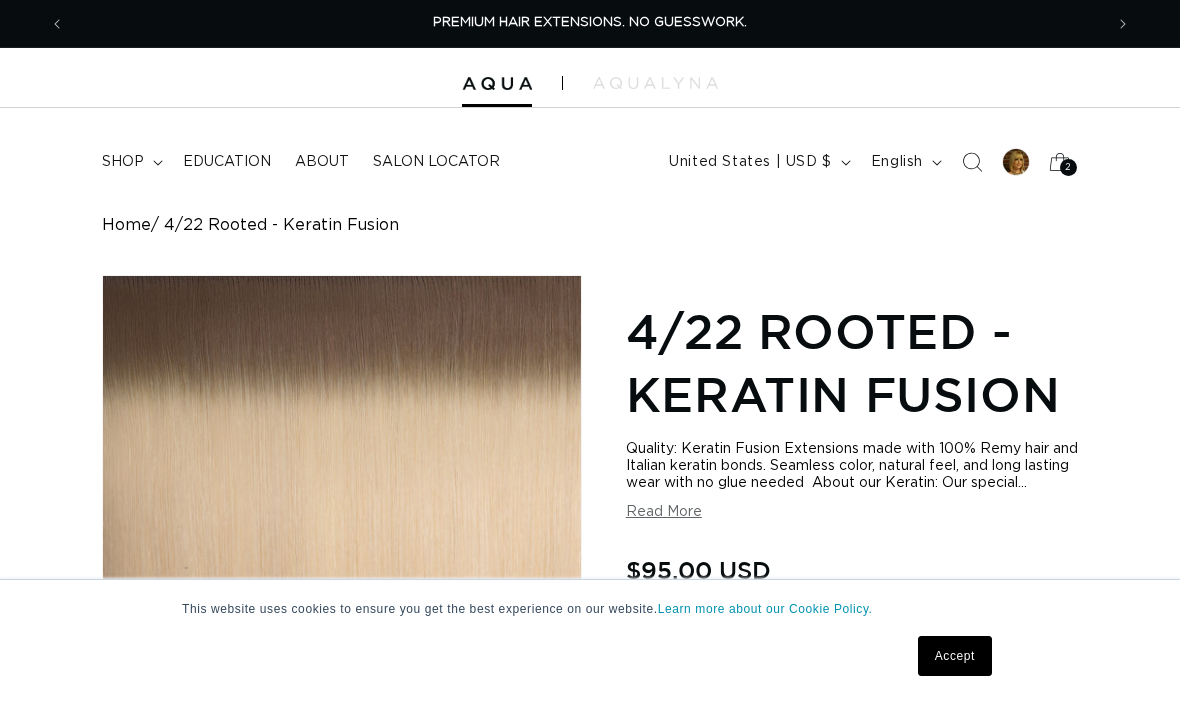 scroll, scrollTop: 0, scrollLeft: 0, axis: both 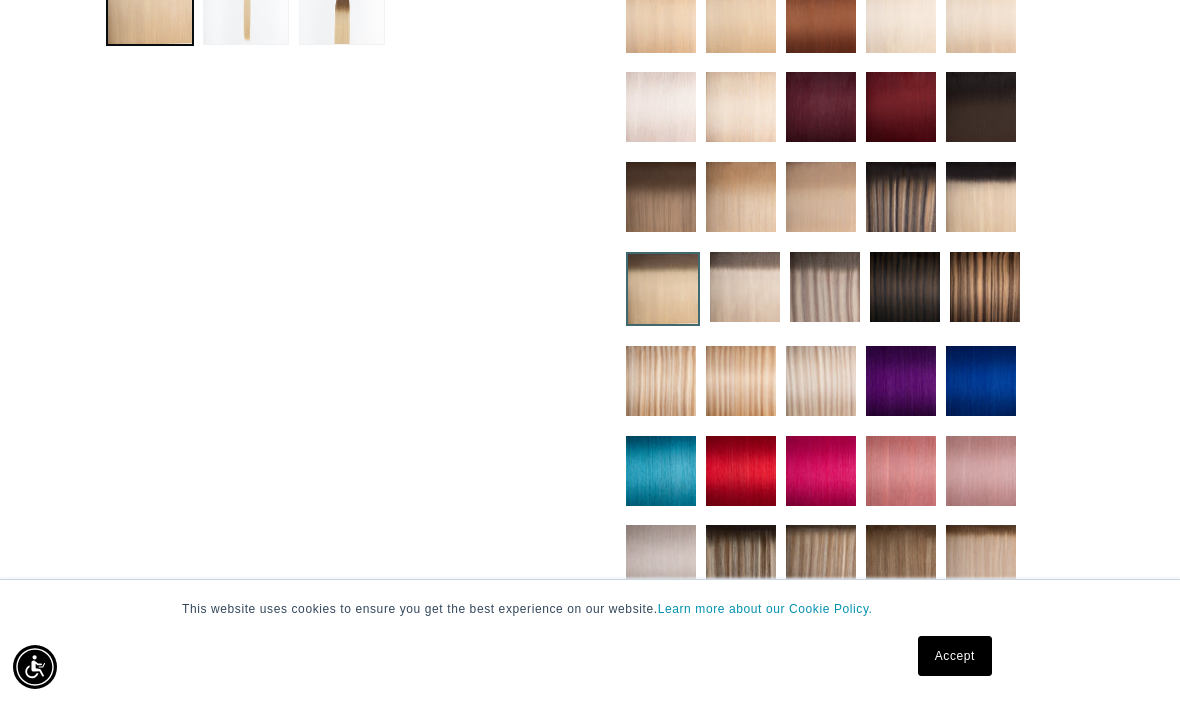 click at bounding box center (741, 197) 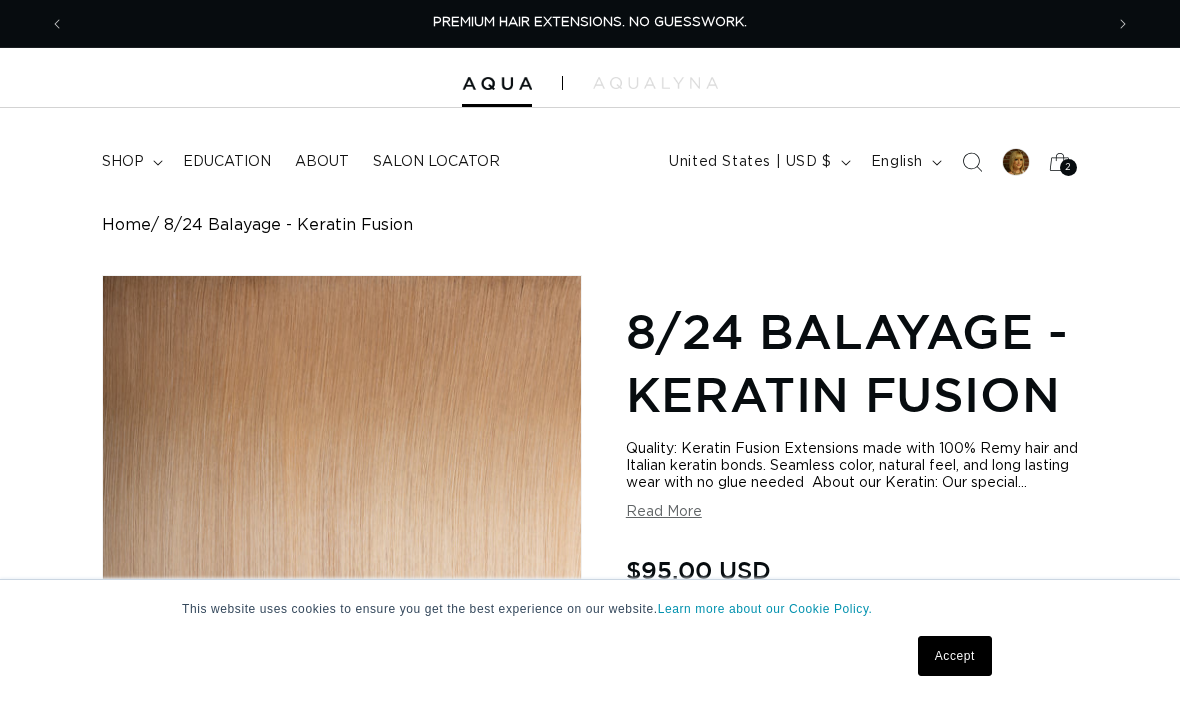 scroll, scrollTop: 0, scrollLeft: 0, axis: both 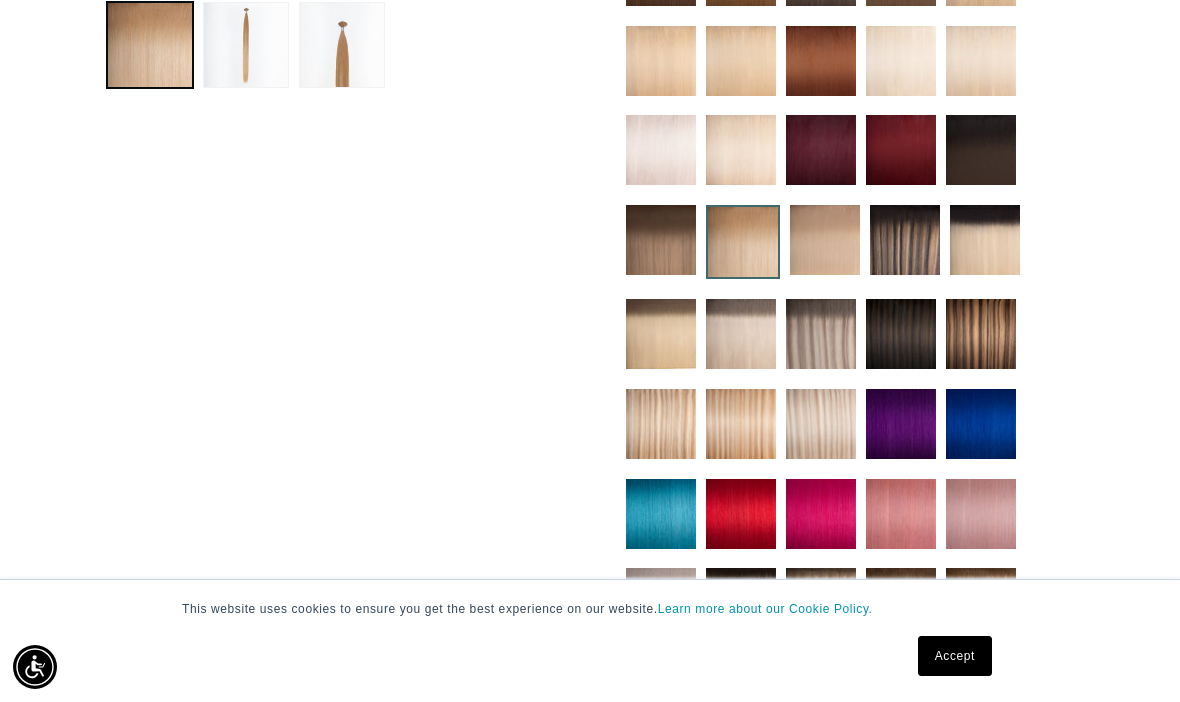 click at bounding box center [661, 334] 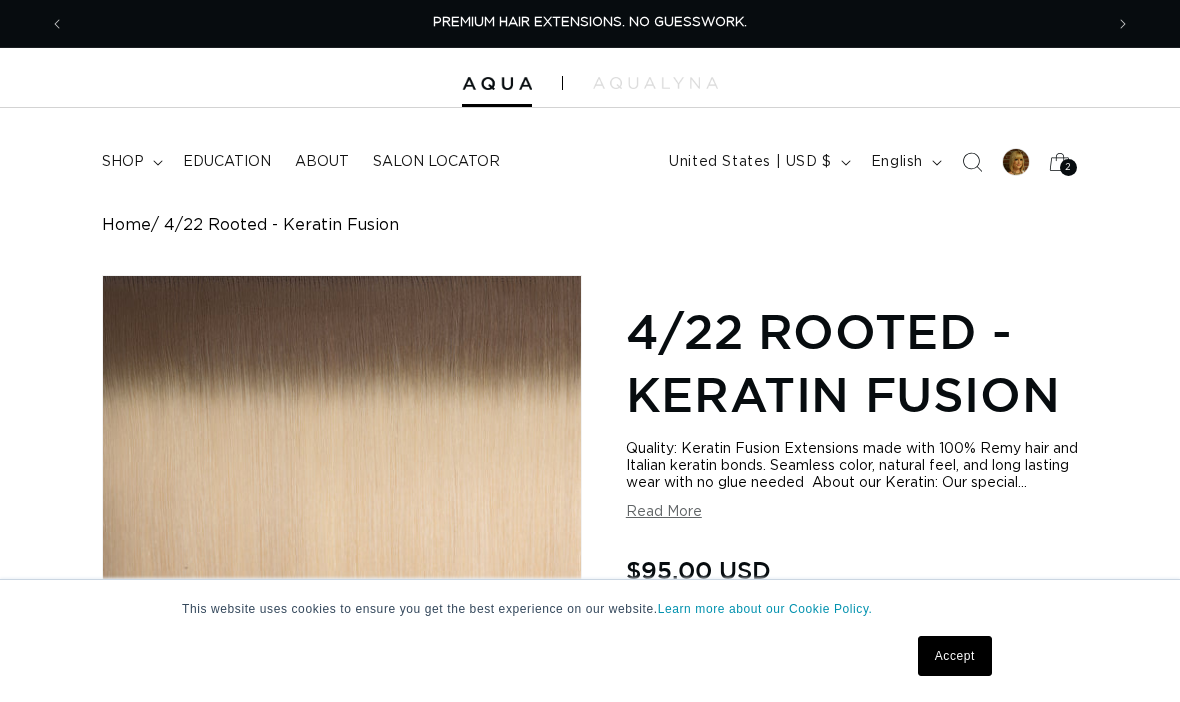 scroll, scrollTop: 0, scrollLeft: 0, axis: both 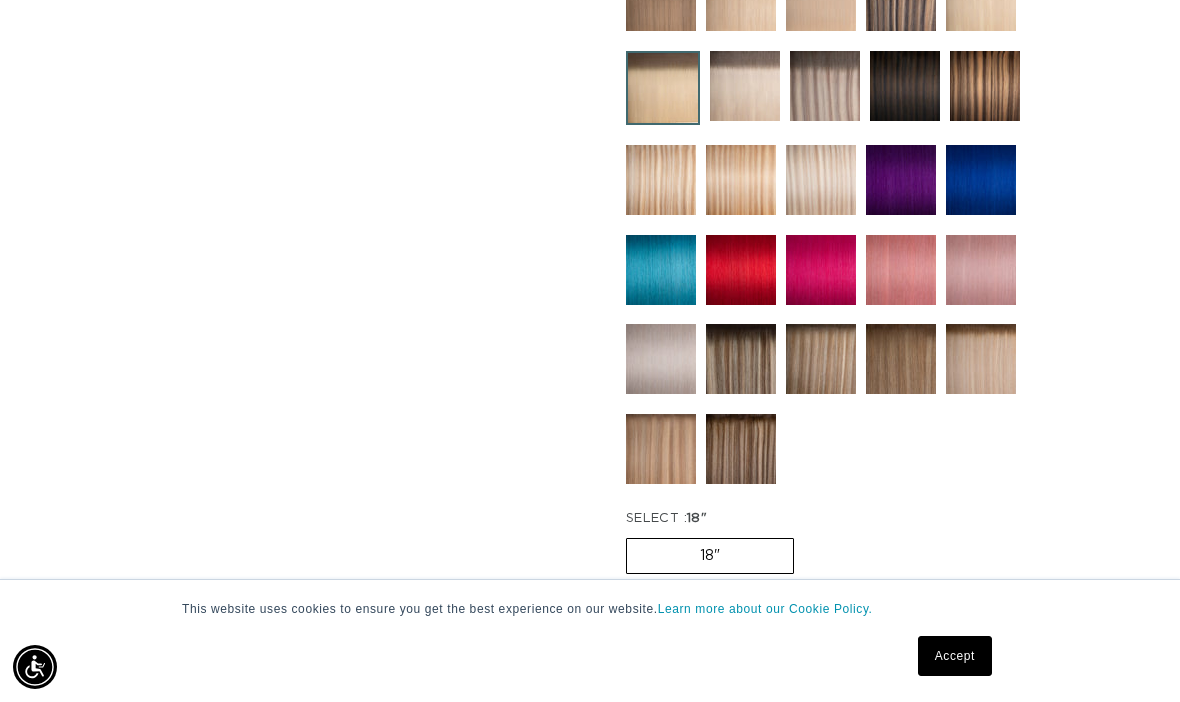 click at bounding box center (981, 359) 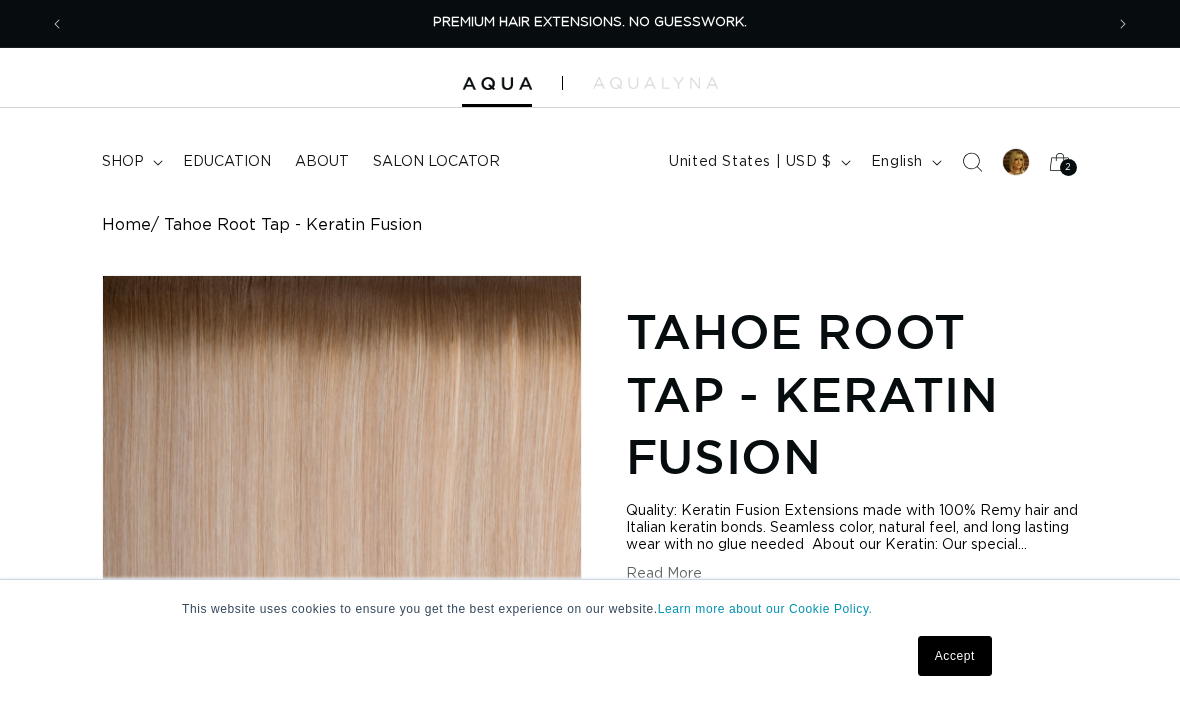 scroll, scrollTop: 0, scrollLeft: 0, axis: both 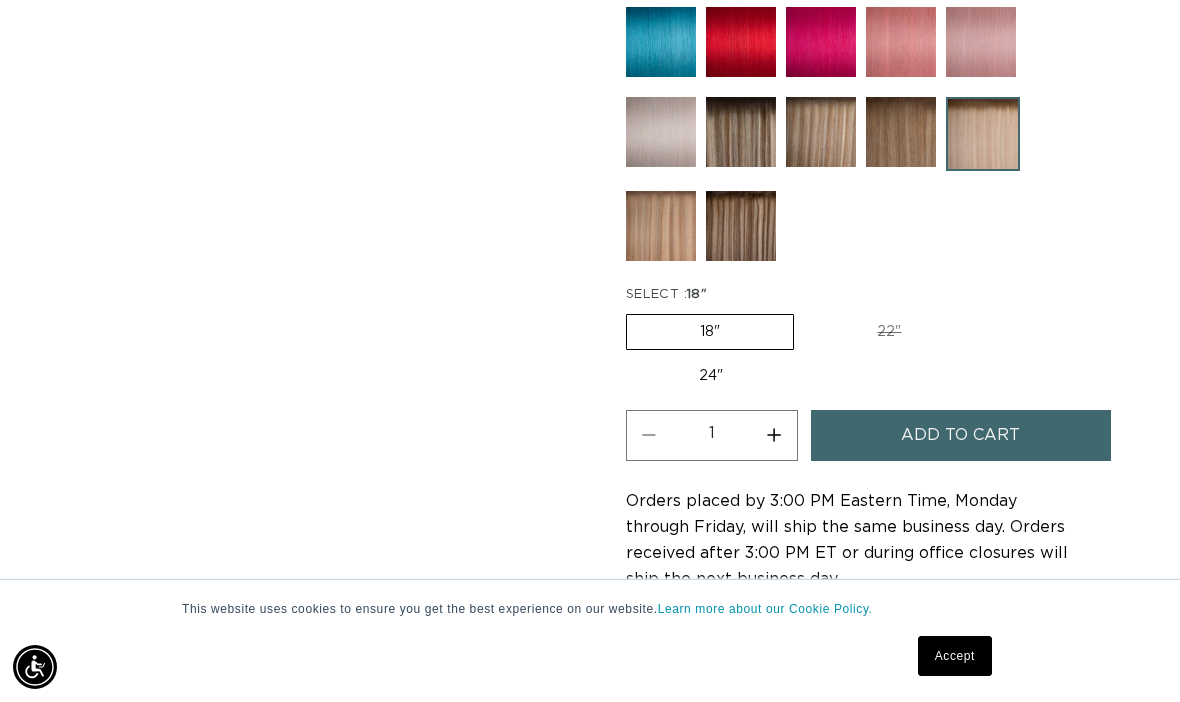 click on "22" Variant sold out or unavailable" at bounding box center (889, 332) 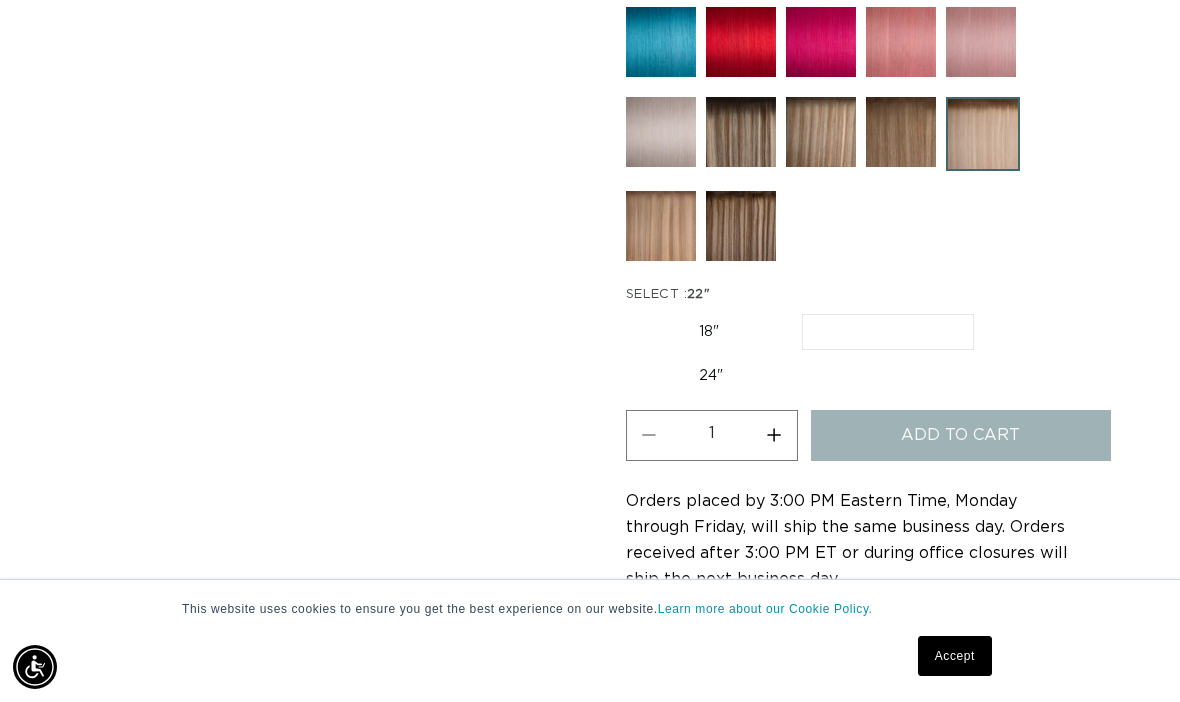 scroll, scrollTop: 0, scrollLeft: 2076, axis: horizontal 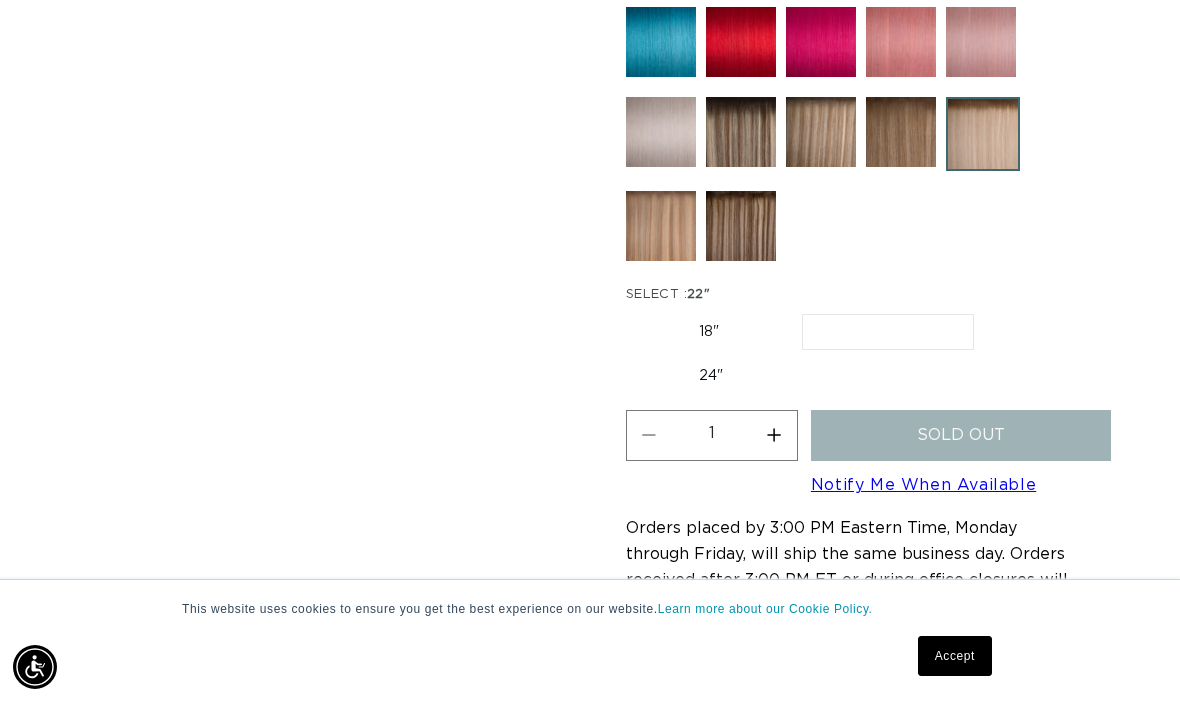 click on "18" Variant sold out or unavailable" at bounding box center [709, 332] 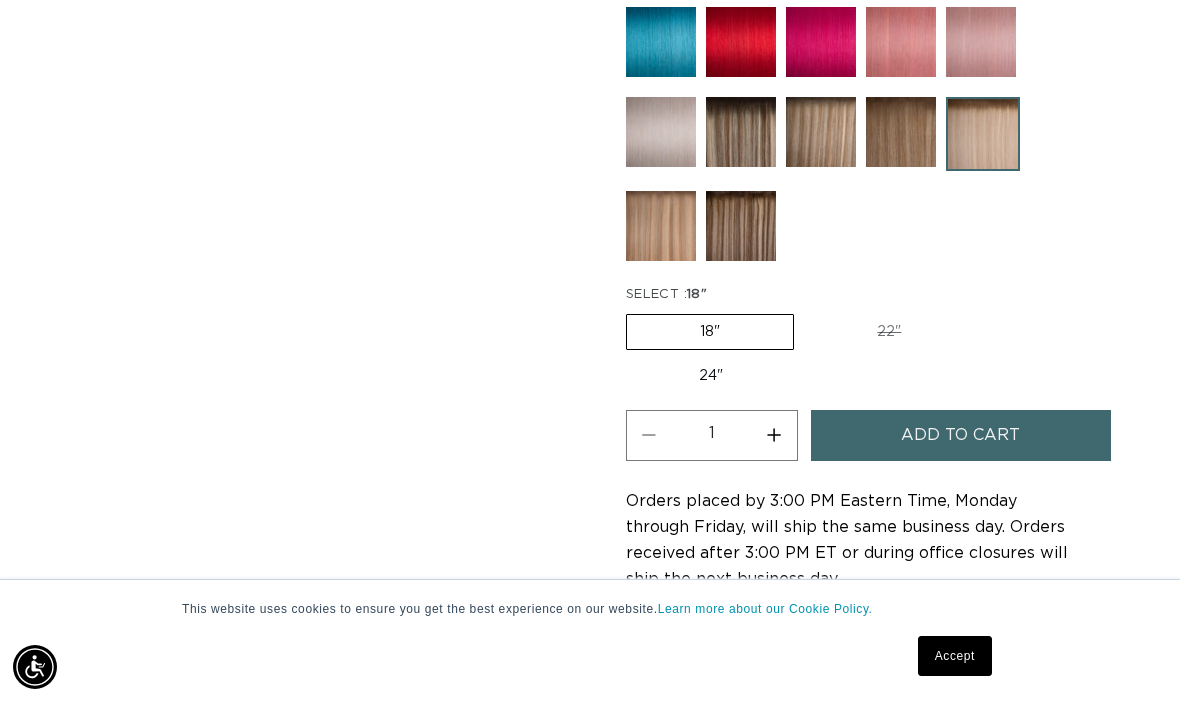 scroll, scrollTop: 0, scrollLeft: 0, axis: both 